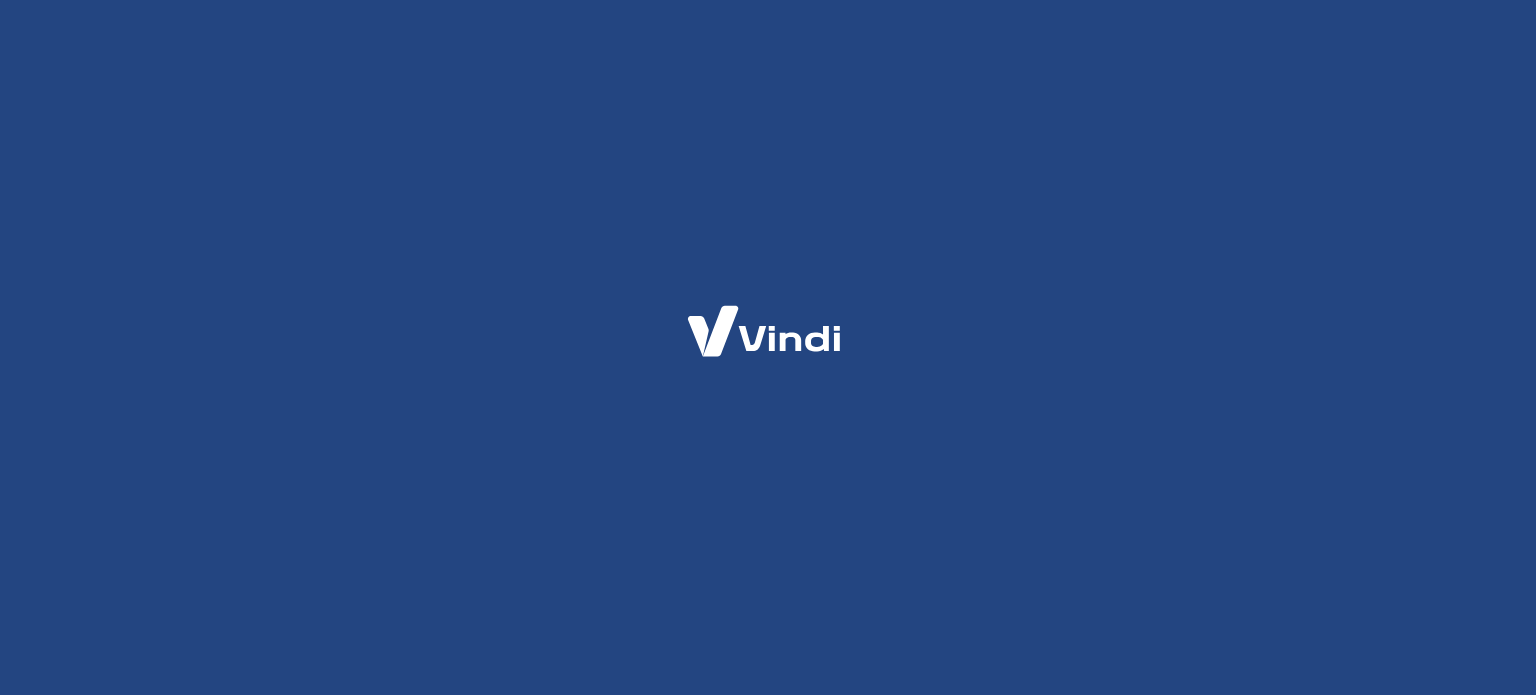 scroll, scrollTop: 0, scrollLeft: 0, axis: both 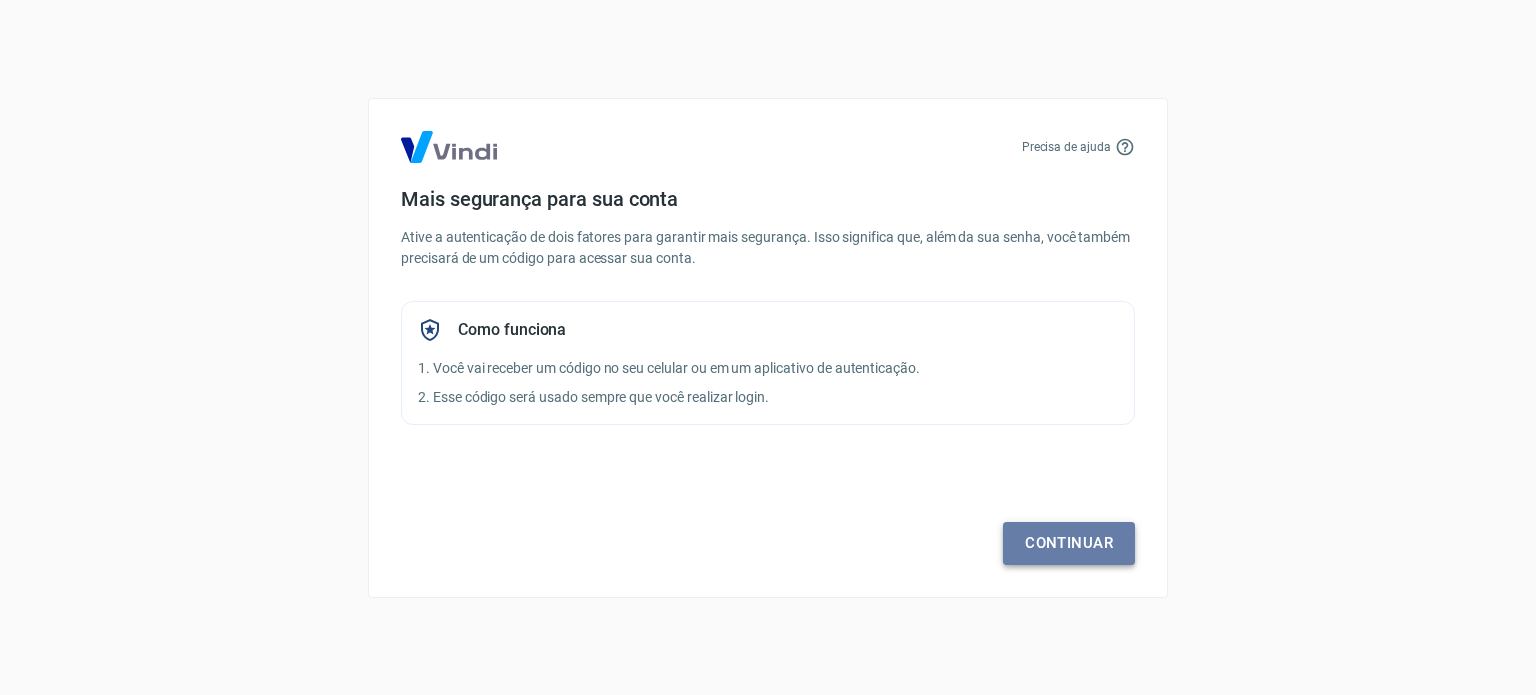 click on "Continuar" at bounding box center [1069, 543] 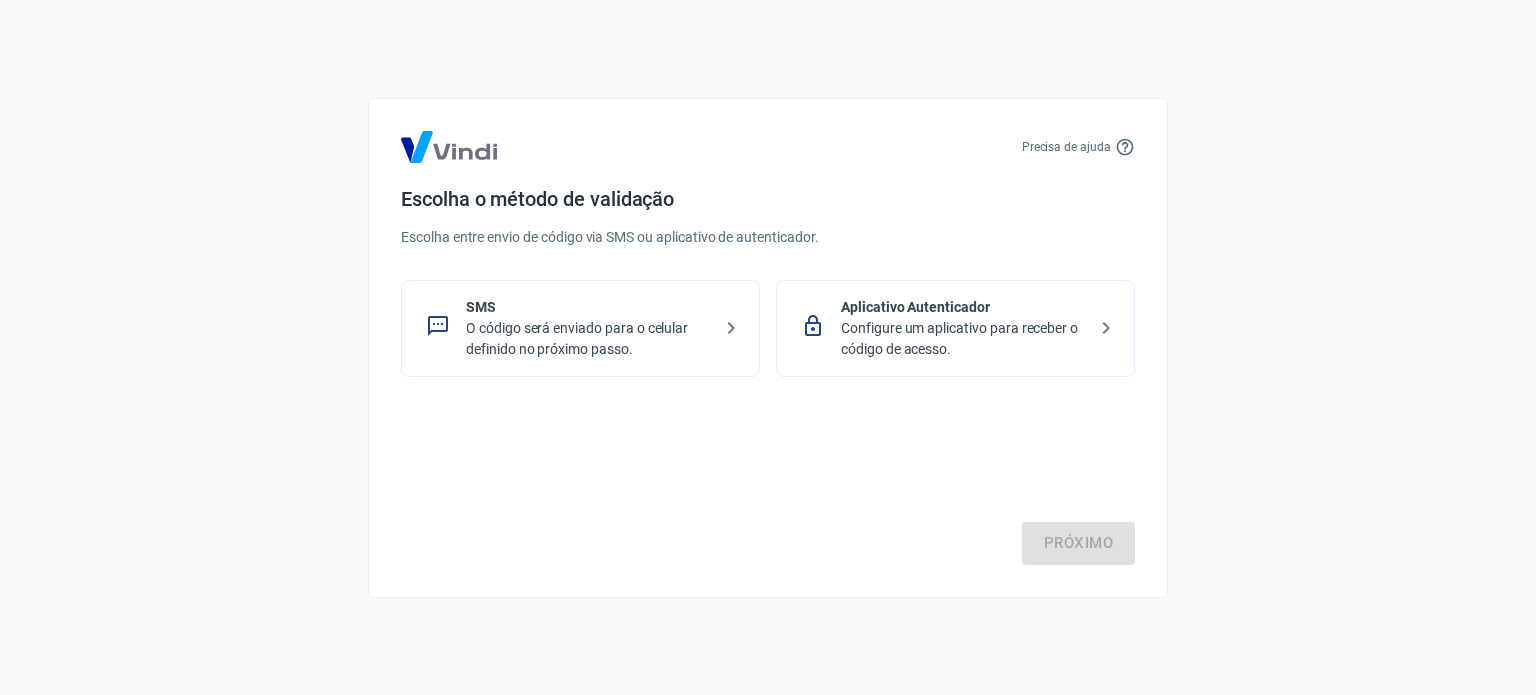 click on "Configure um aplicativo para receber o código de acesso." at bounding box center (963, 339) 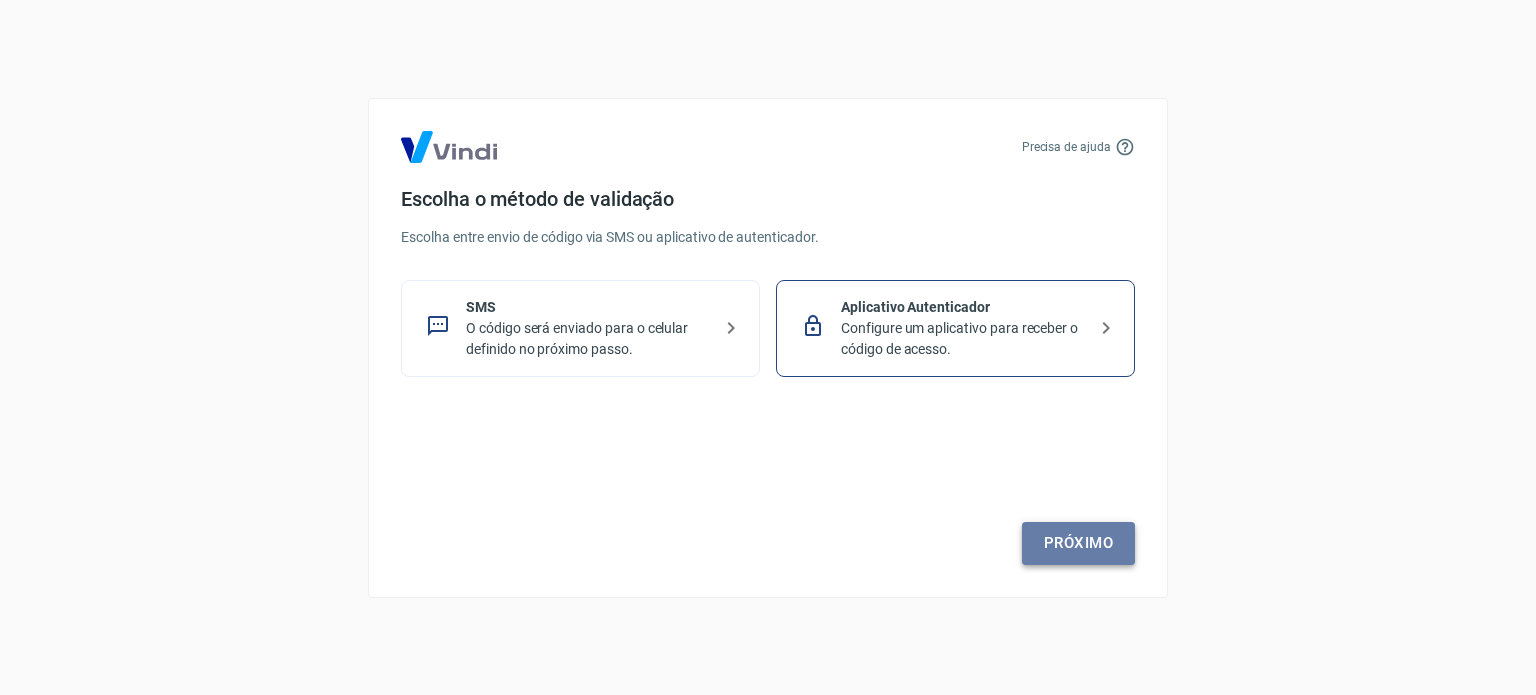 click on "Próximo" at bounding box center (1078, 543) 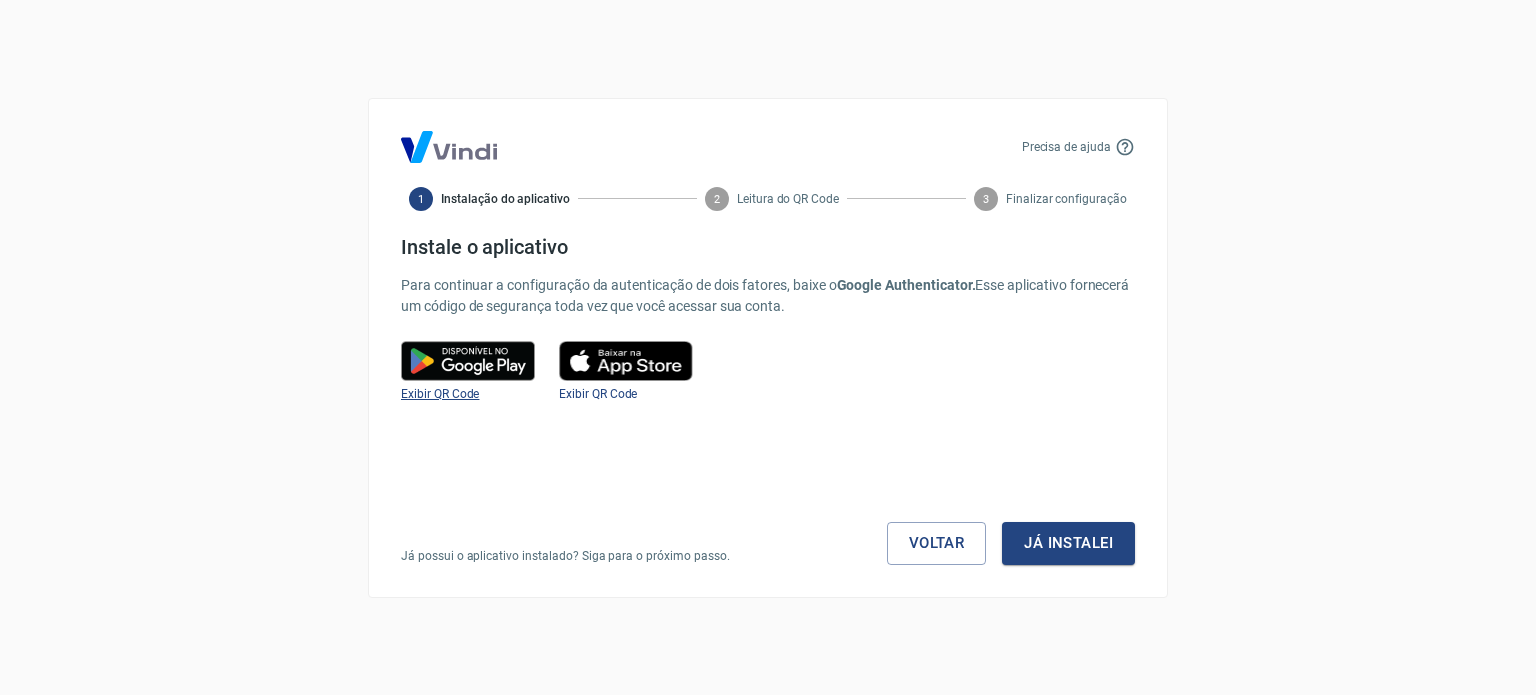 click on "Exibir QR Code" at bounding box center (440, 394) 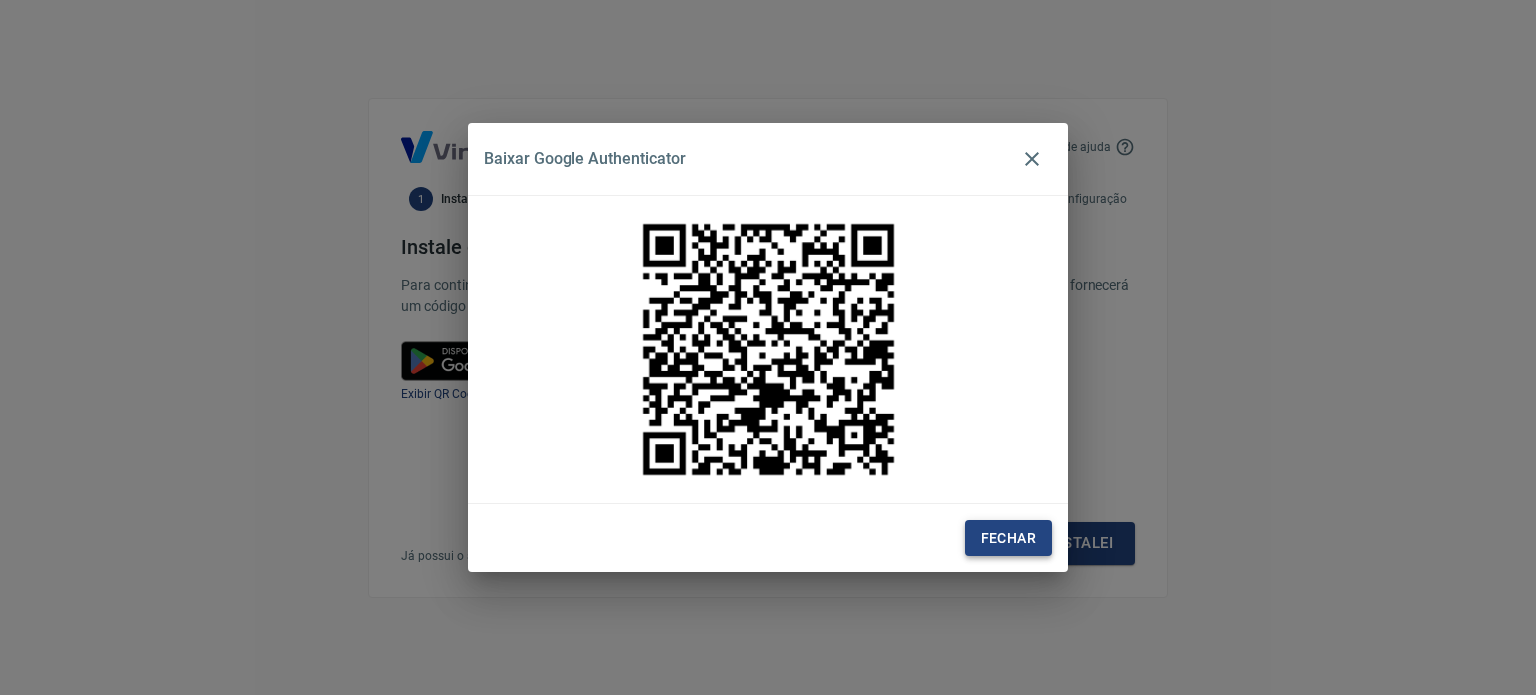 click on "Fechar" at bounding box center [1008, 538] 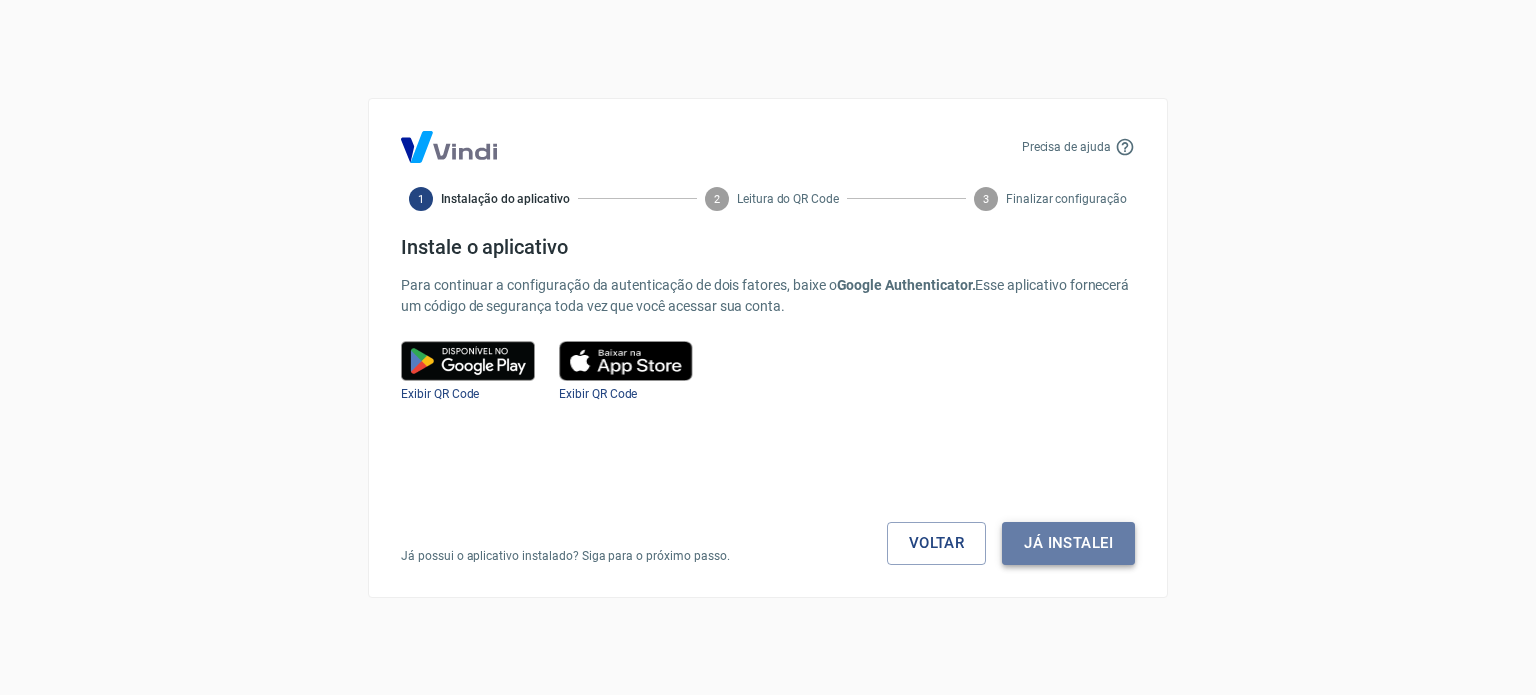 click on "Já instalei" at bounding box center [1068, 543] 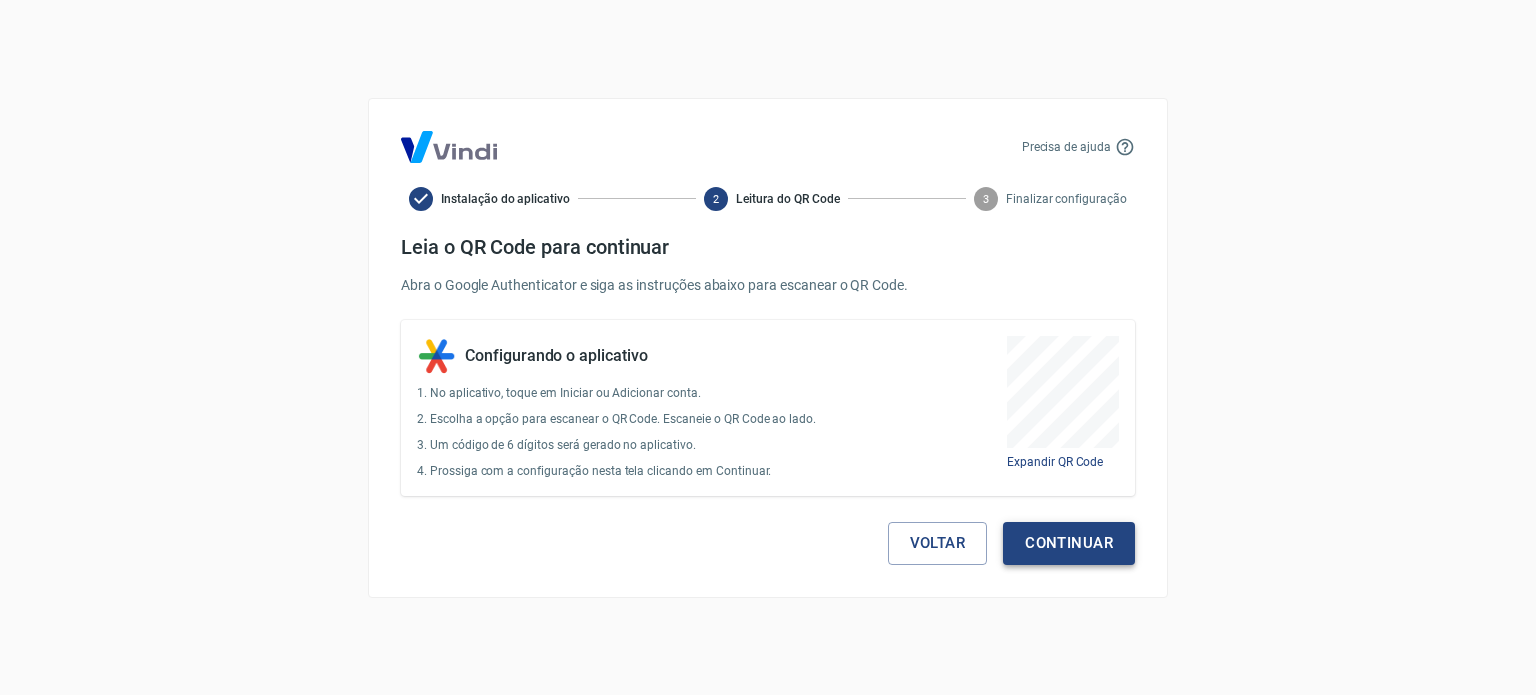 click on "Continuar" at bounding box center [1069, 543] 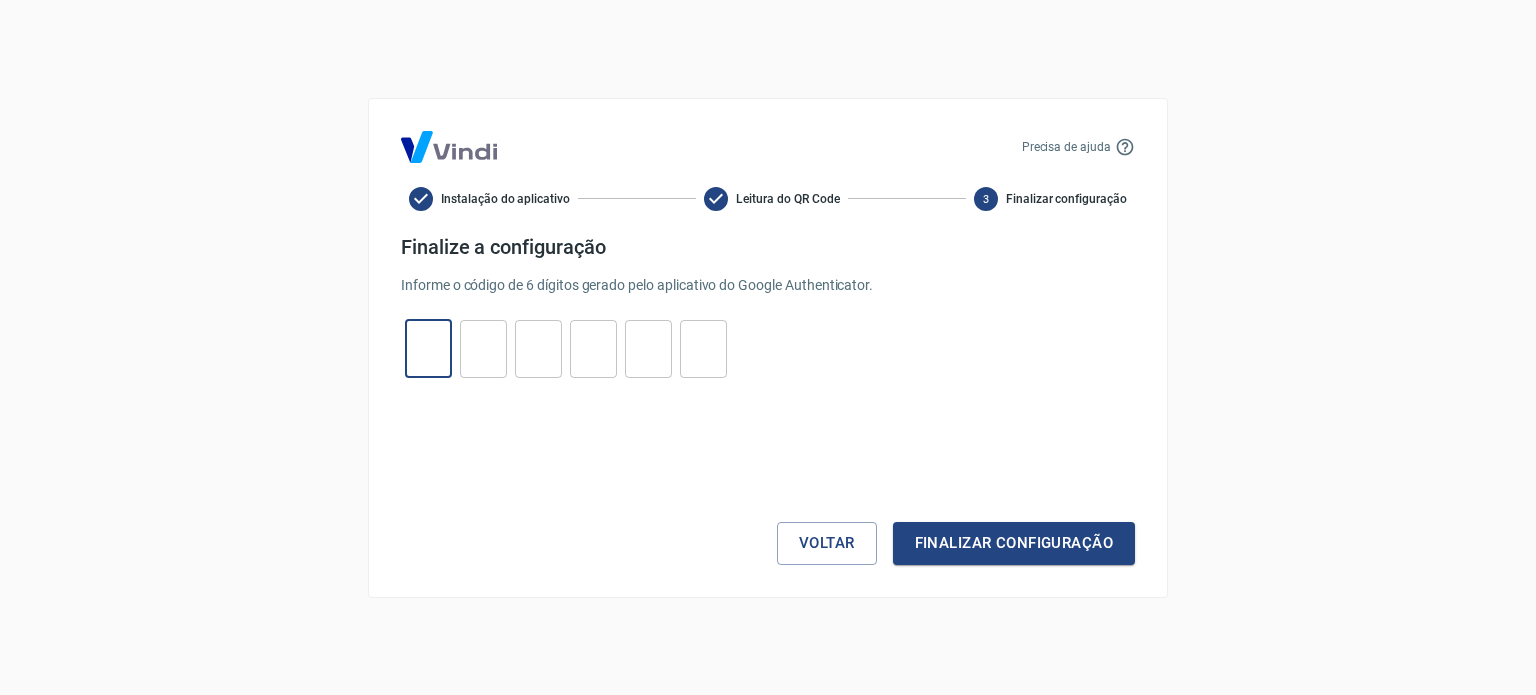 click at bounding box center (428, 348) 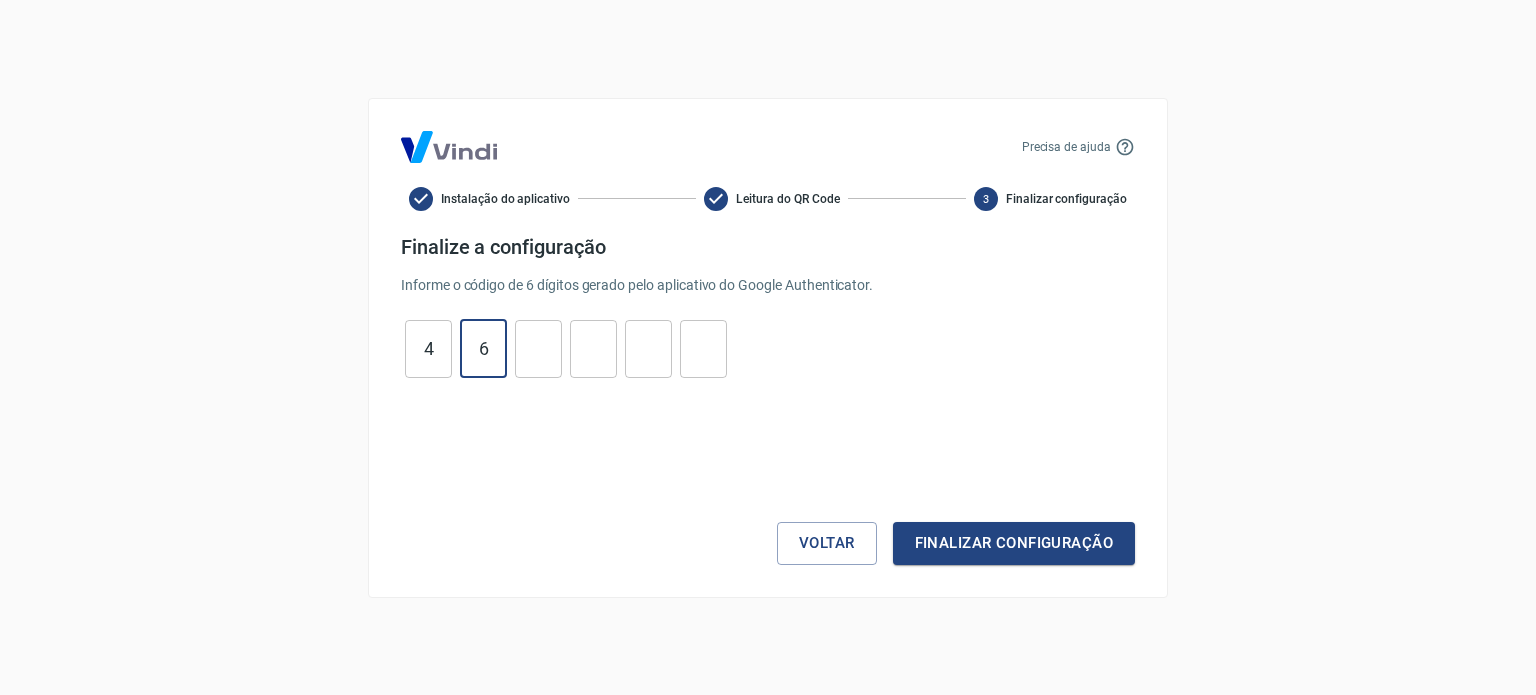 type on "6" 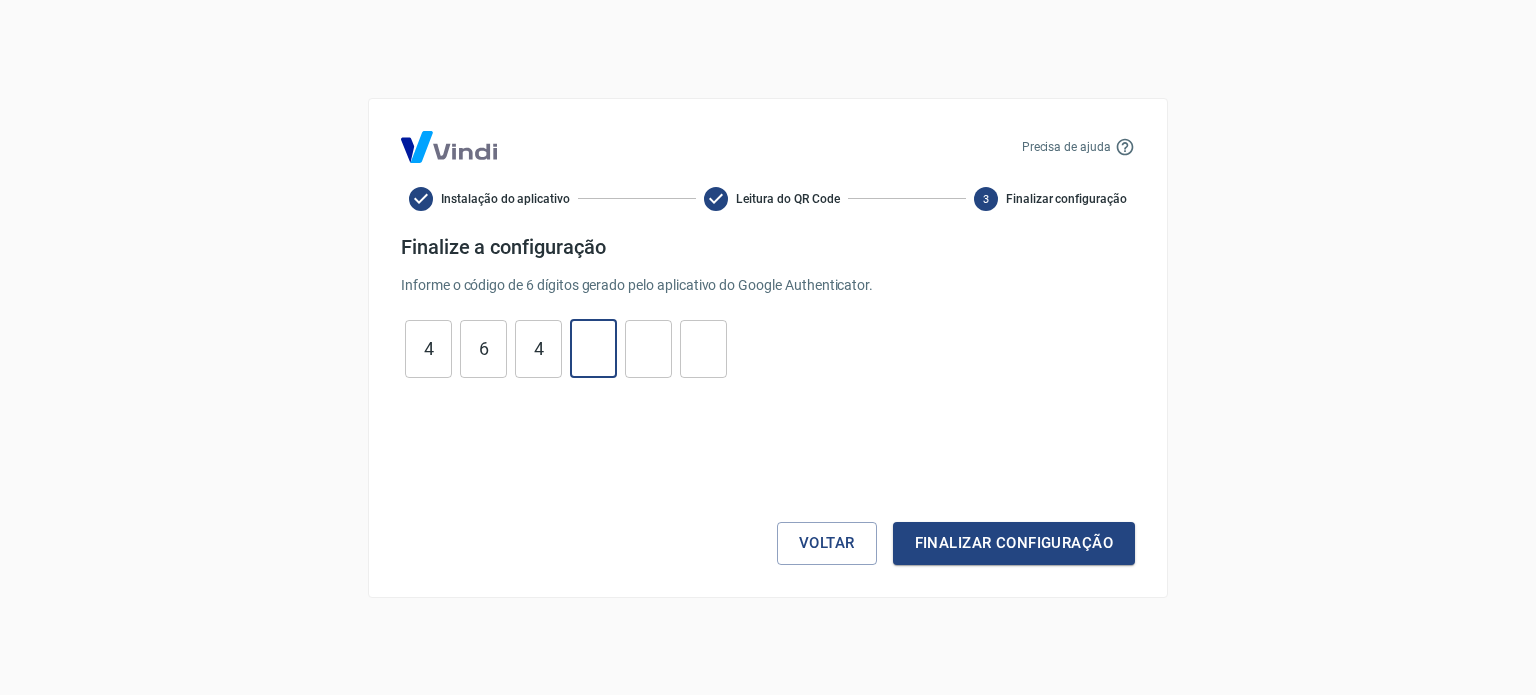 type on "8" 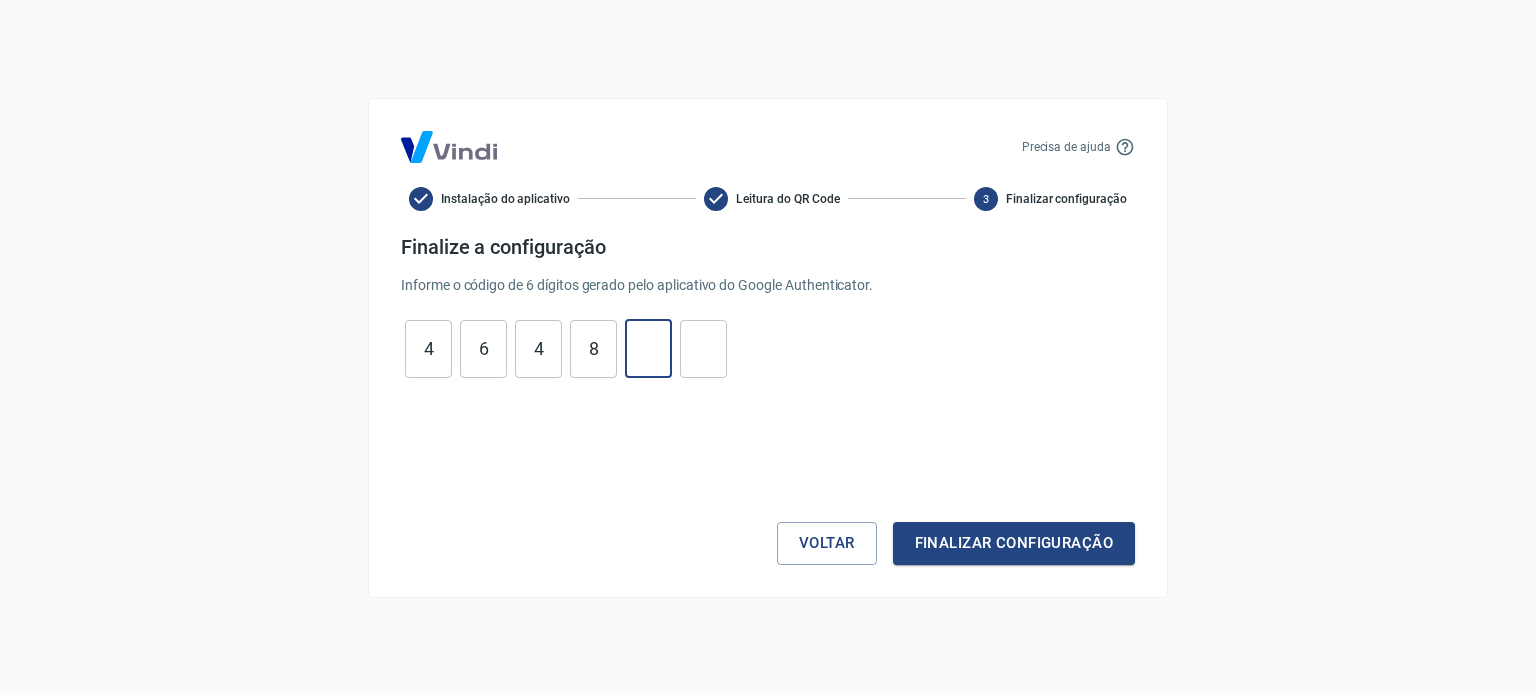 type on "3" 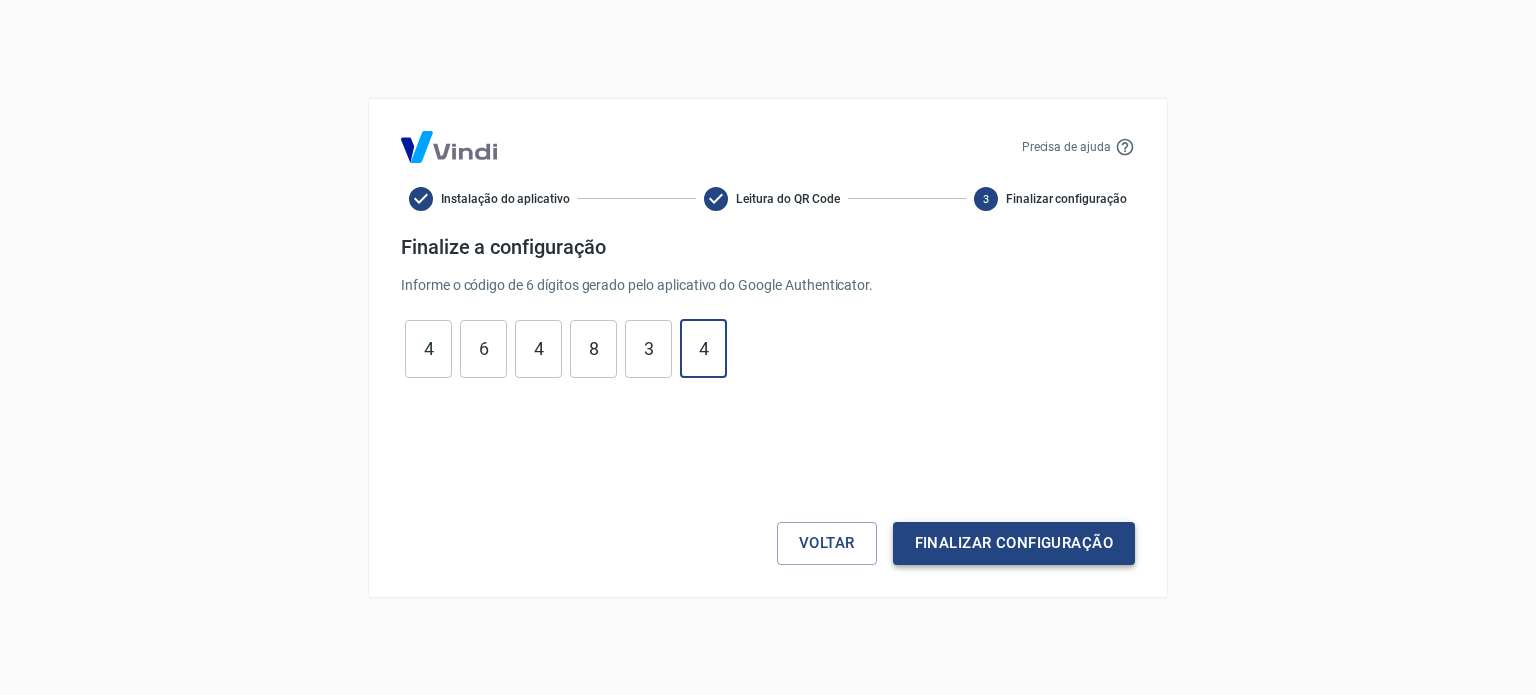 type on "4" 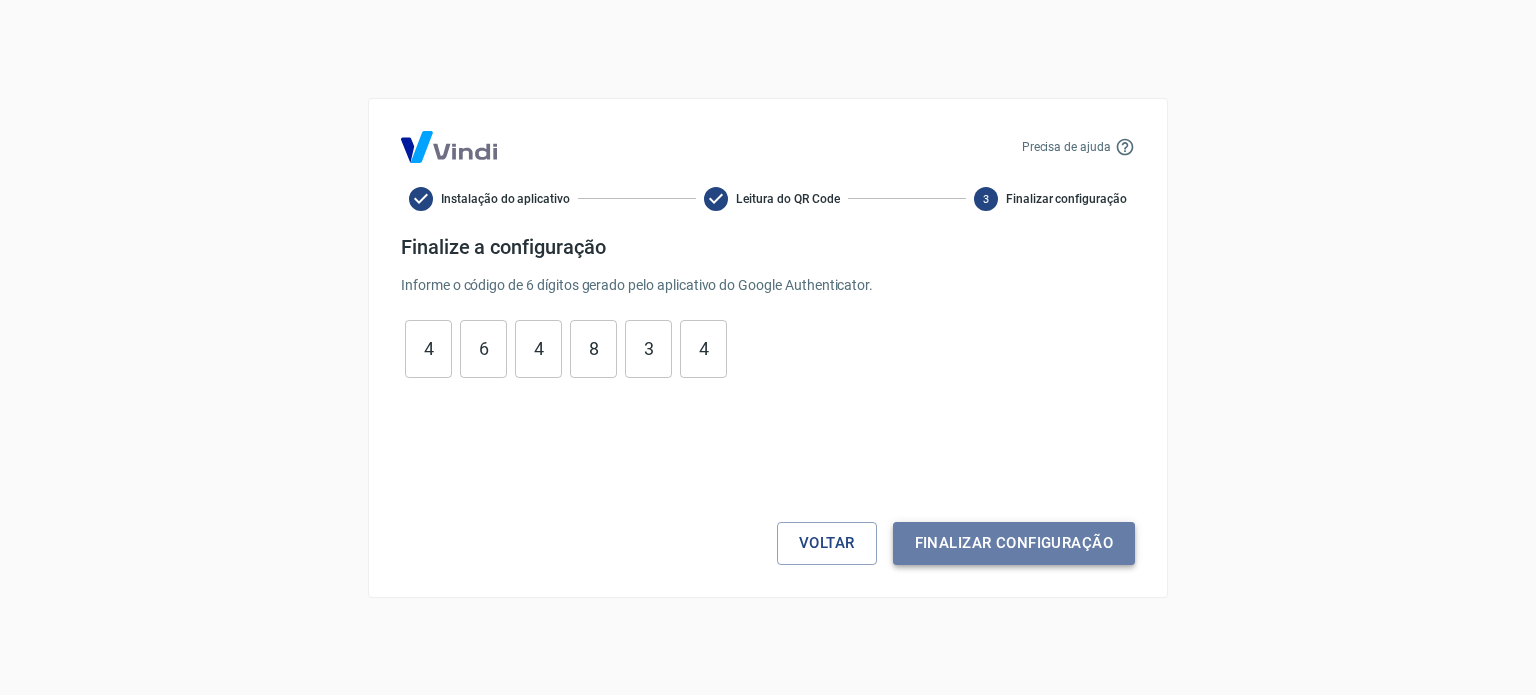 click on "Finalizar configuração" at bounding box center (1014, 543) 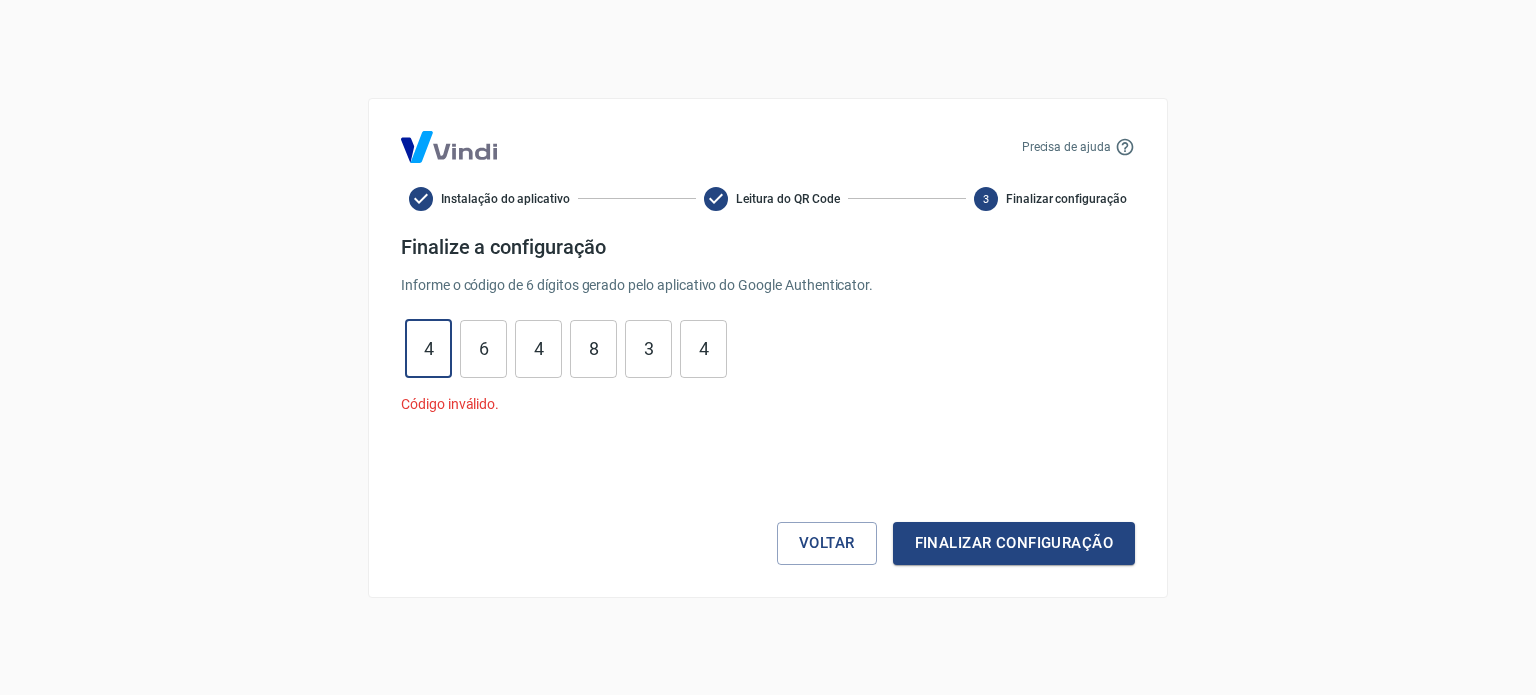 click on "4" at bounding box center [428, 348] 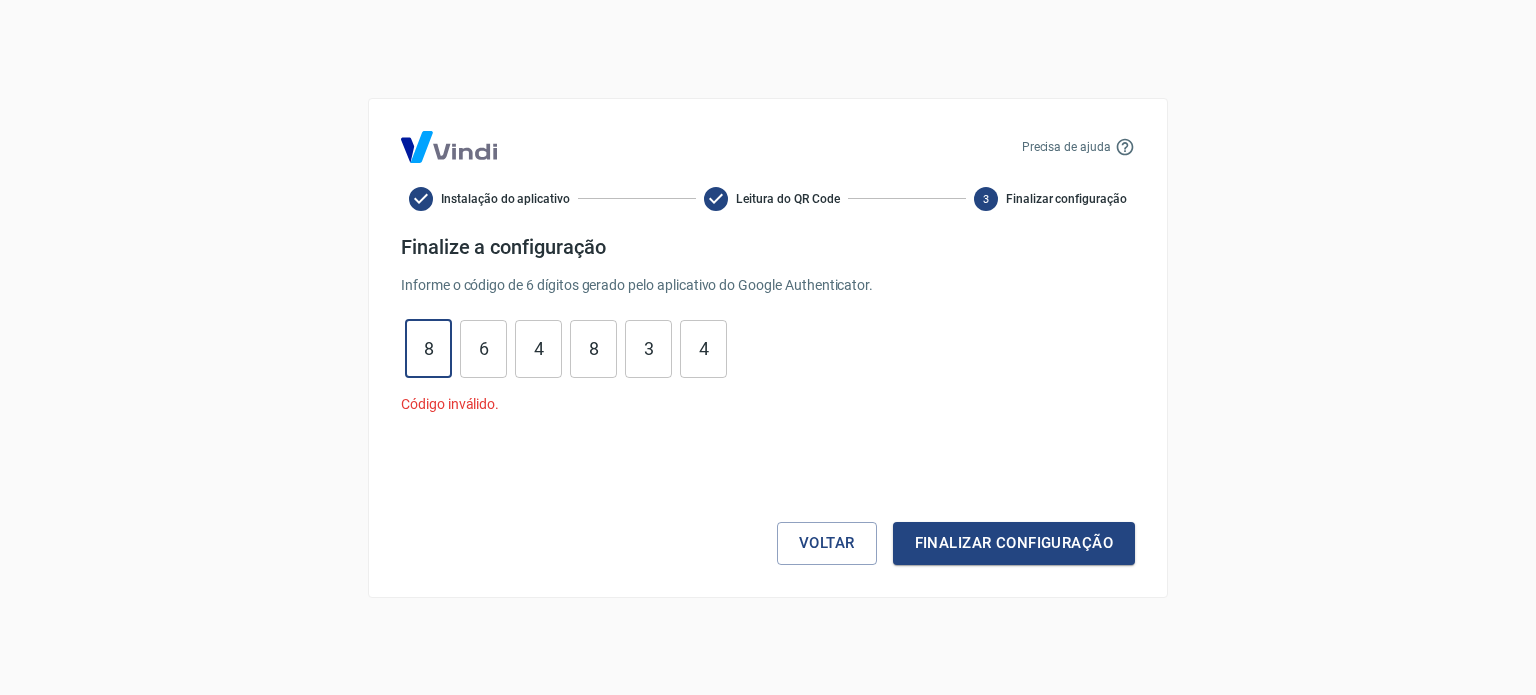 type on "8" 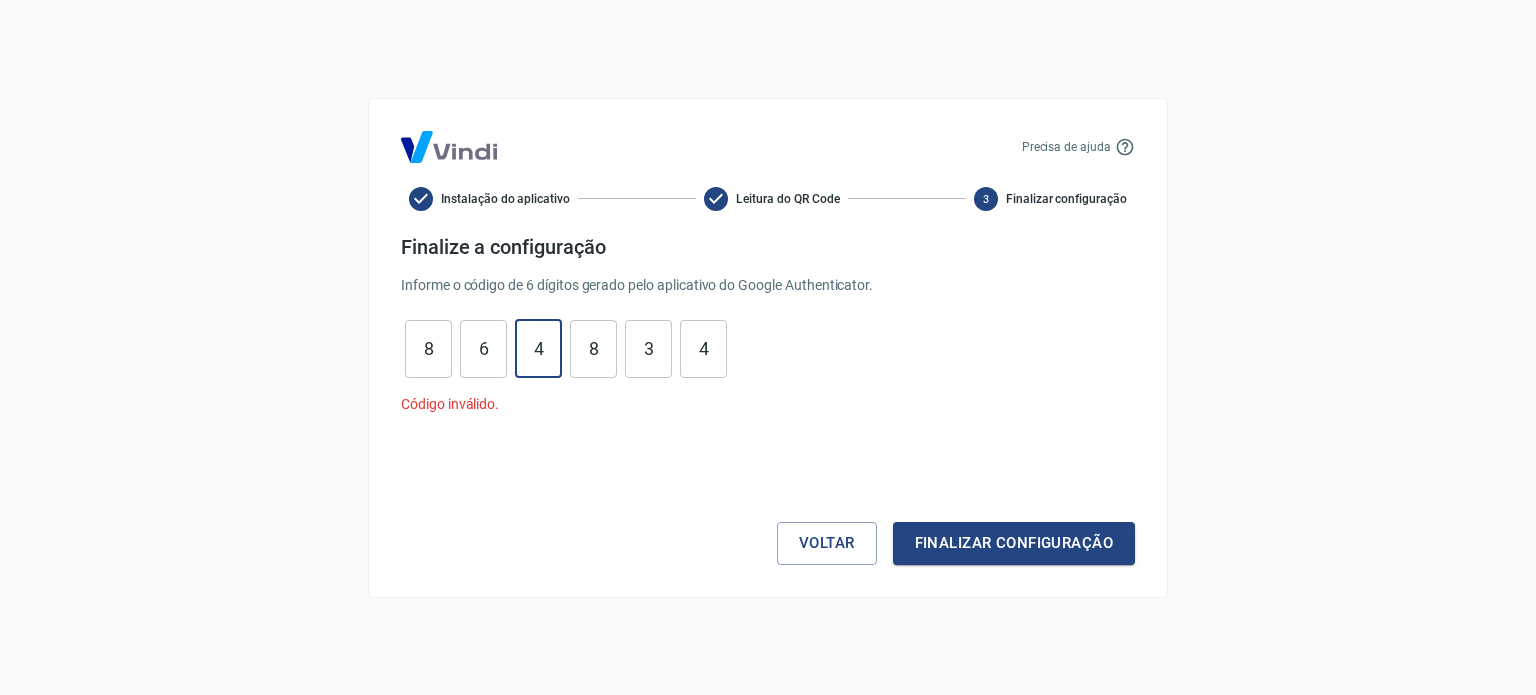 click on "4" at bounding box center [538, 348] 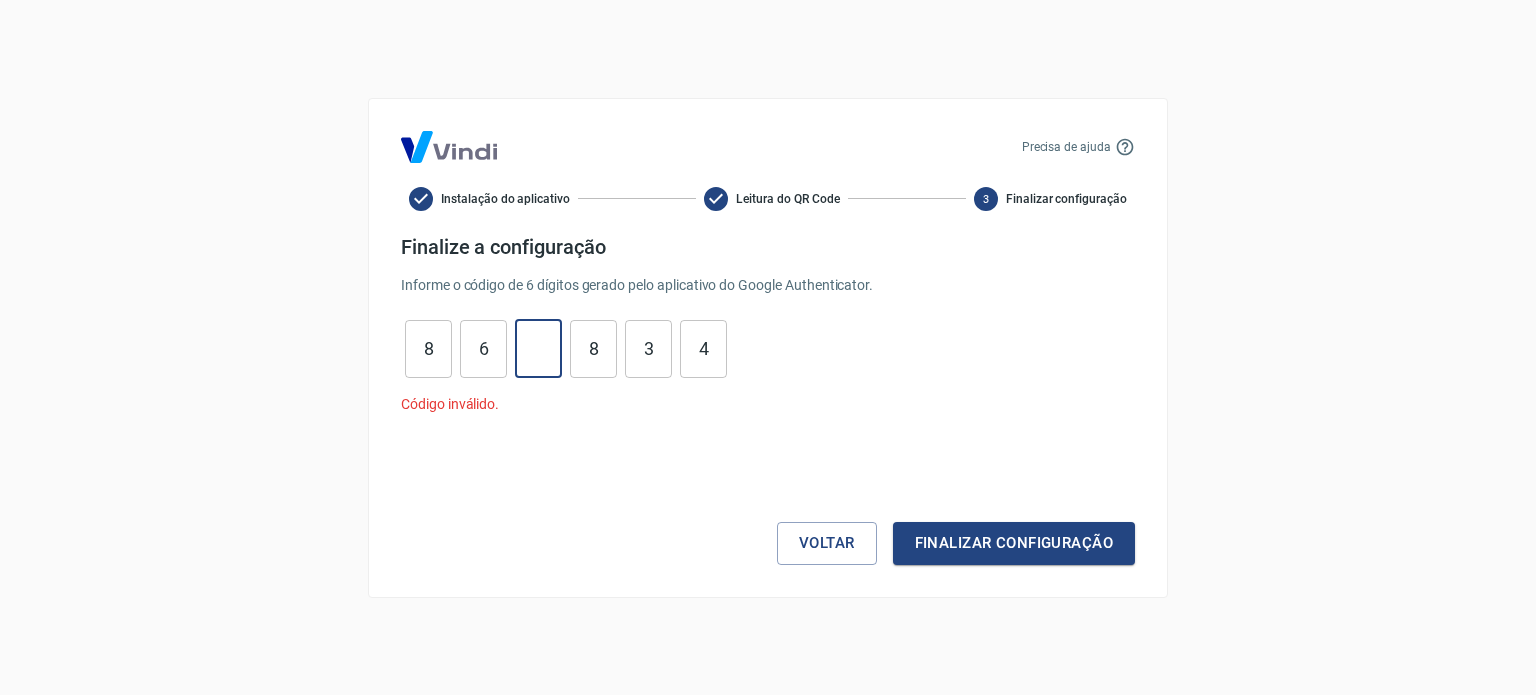 type on "7" 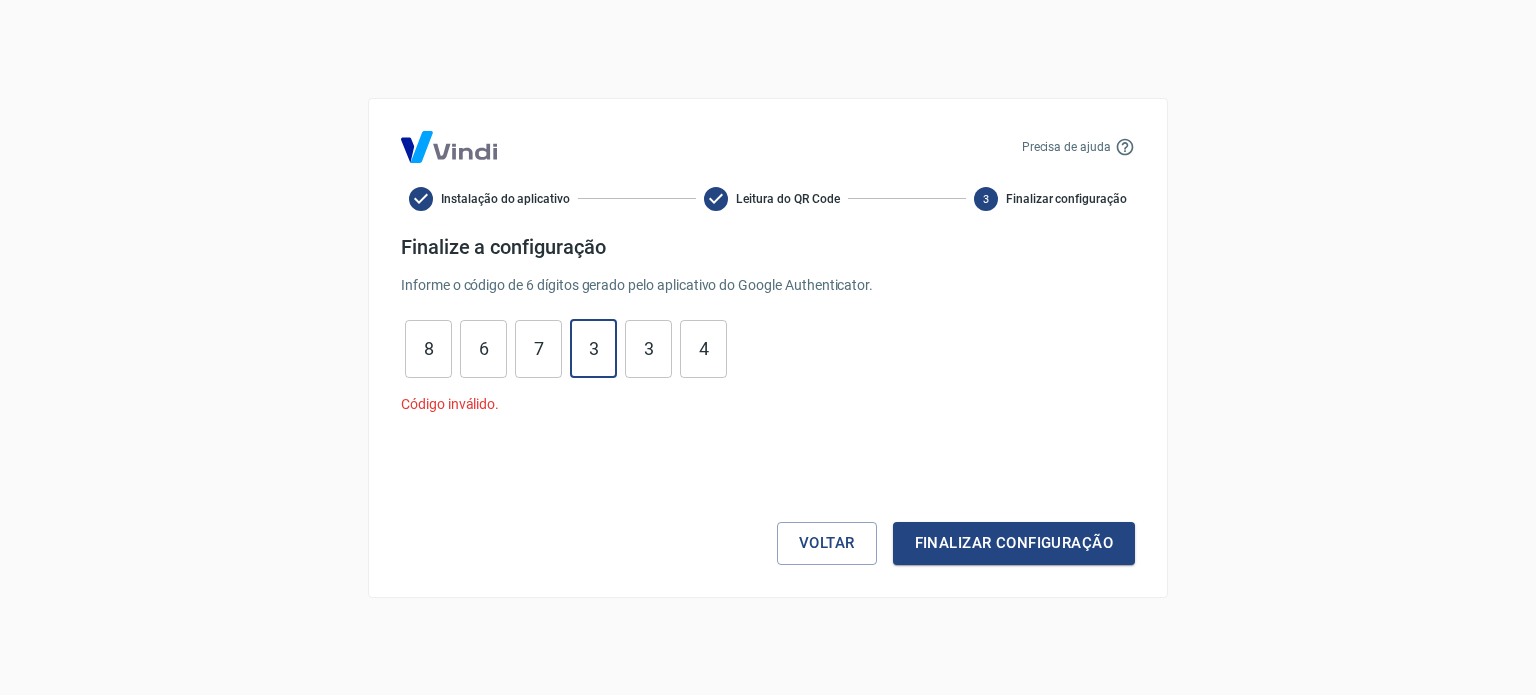 type on "3" 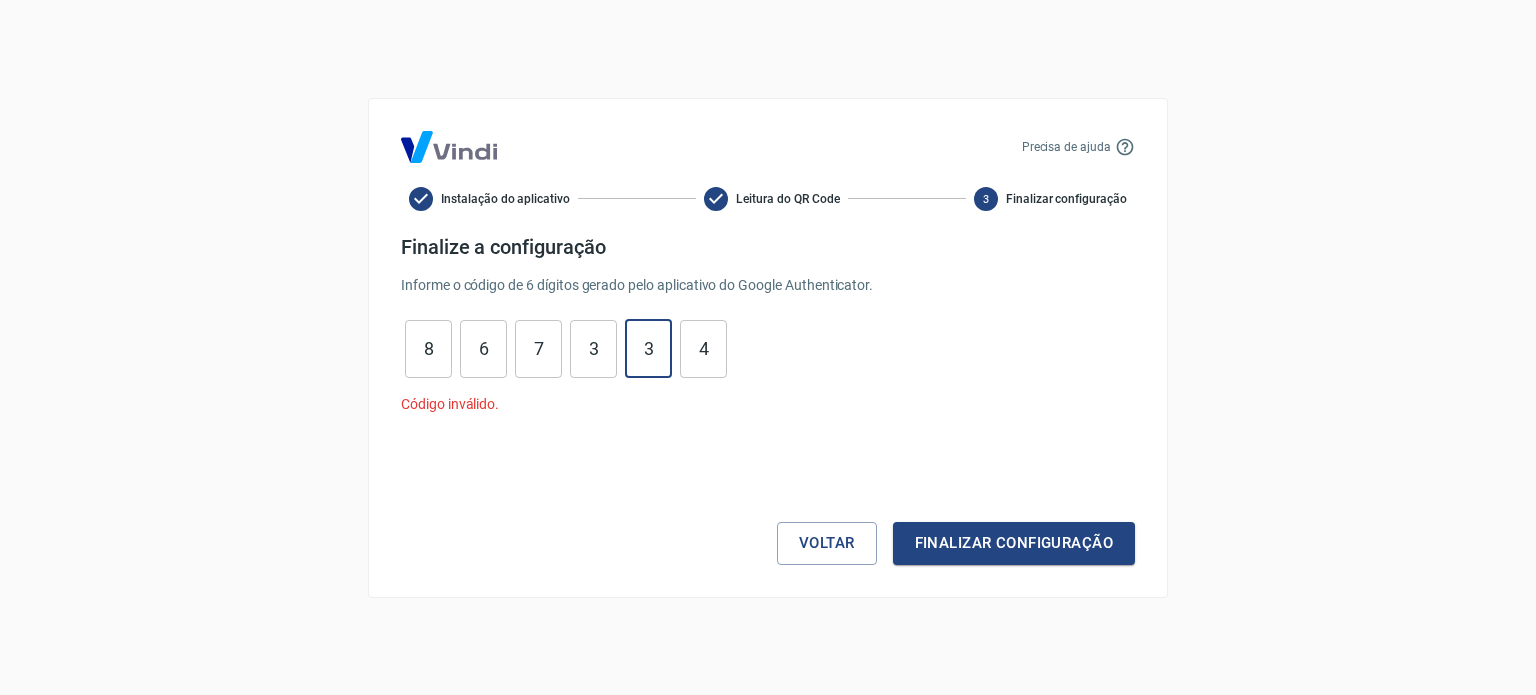 type on "5" 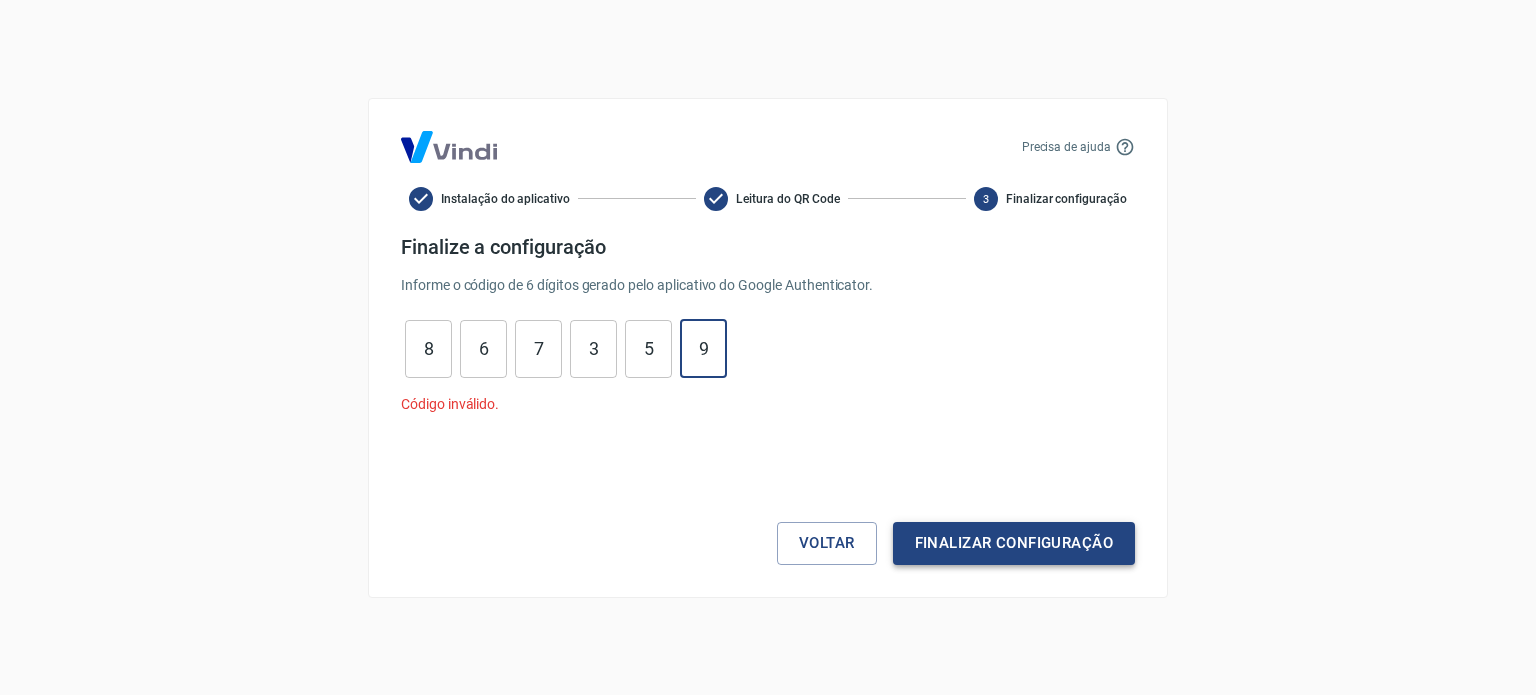 type on "9" 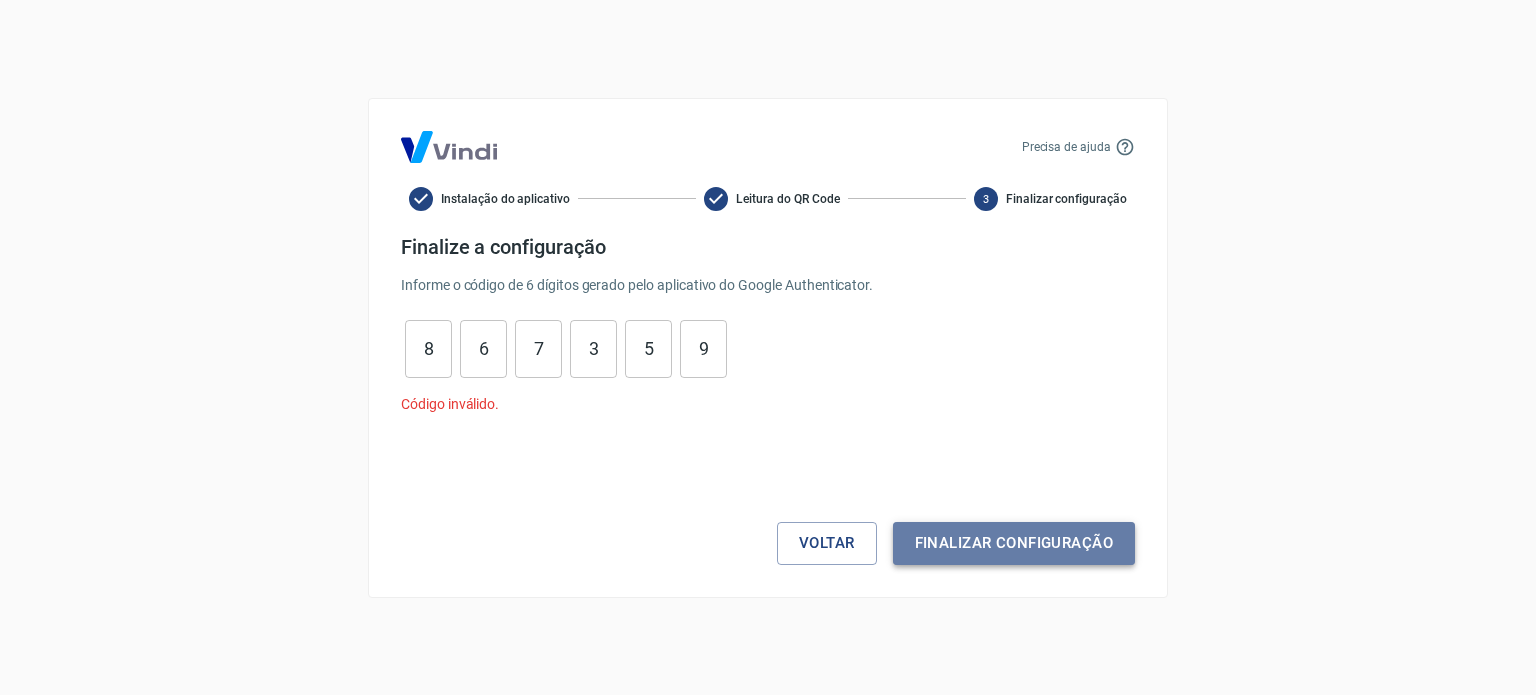click on "Finalizar configuração" at bounding box center (1014, 543) 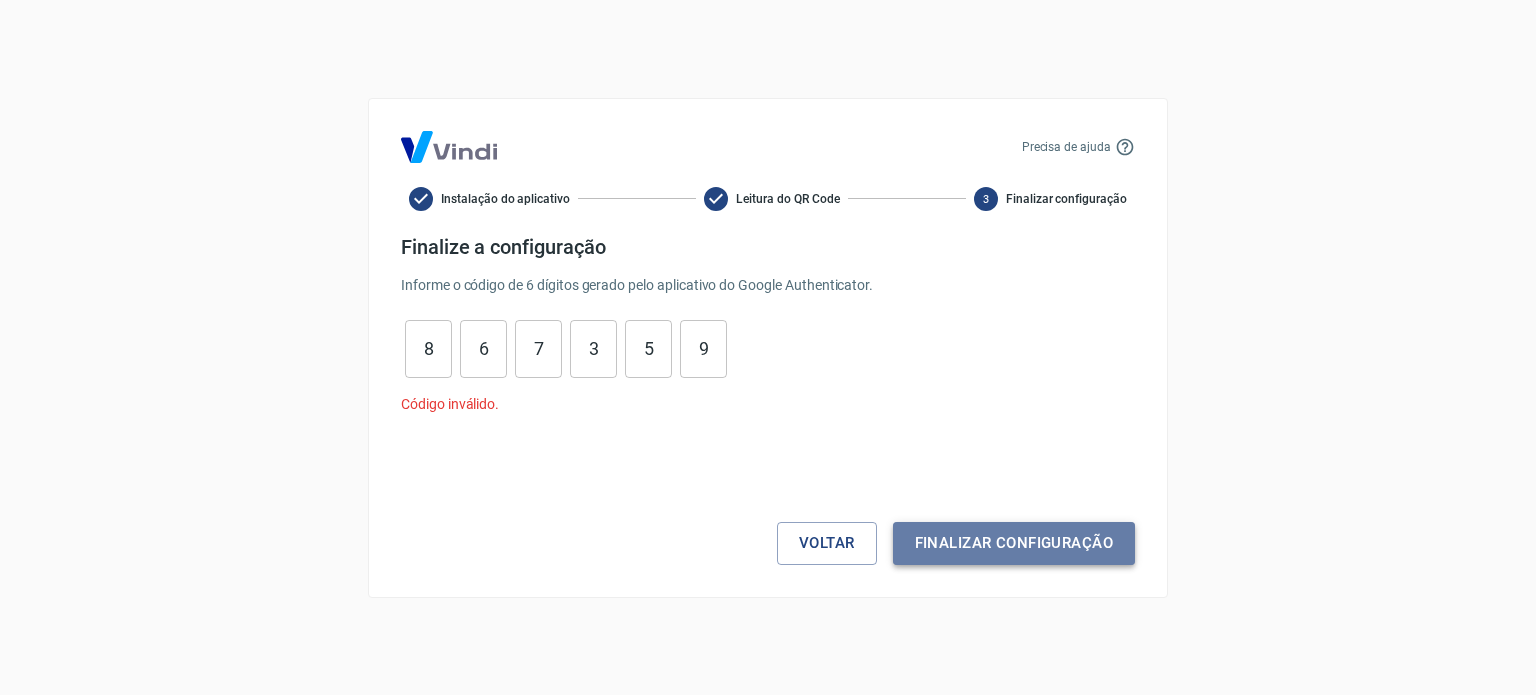 click on "Finalizar configuração" at bounding box center (1014, 543) 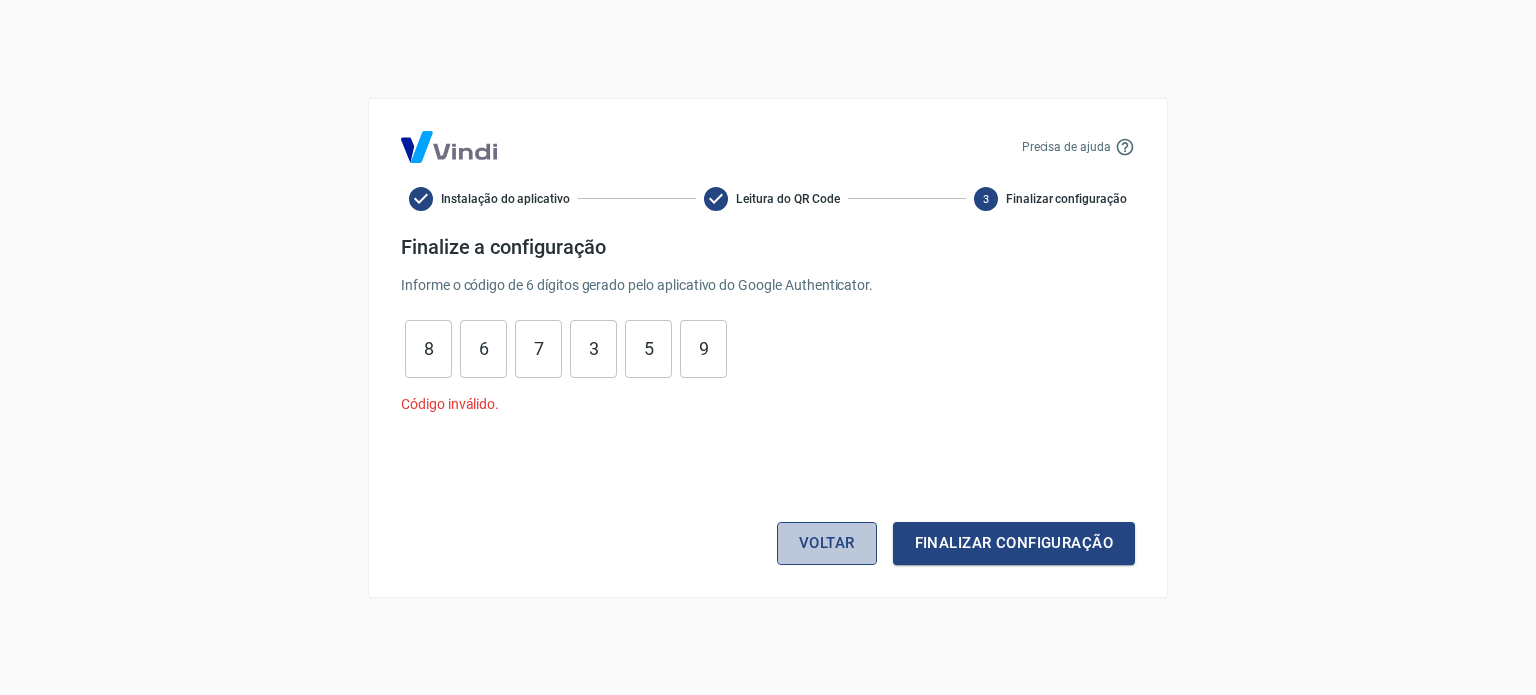 click on "Voltar" at bounding box center (827, 543) 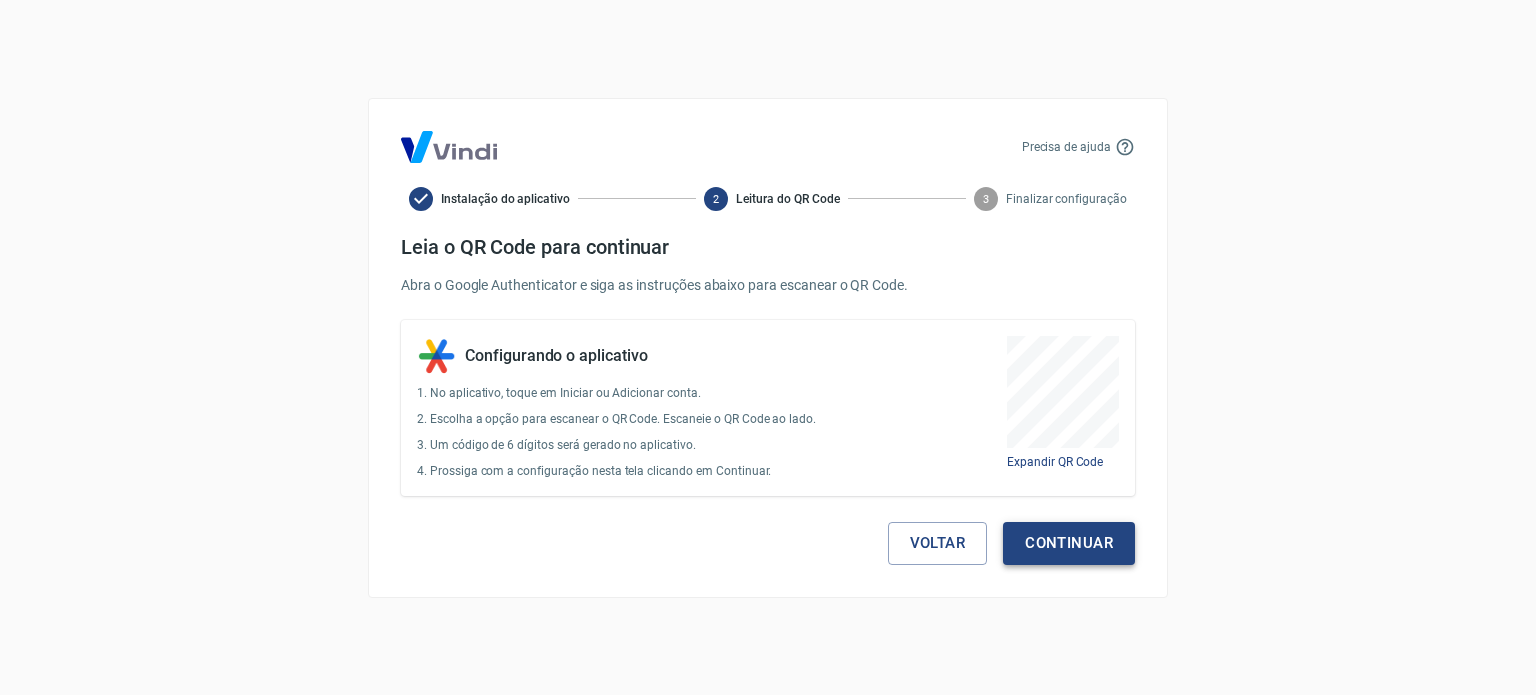 click on "Continuar" at bounding box center [1069, 543] 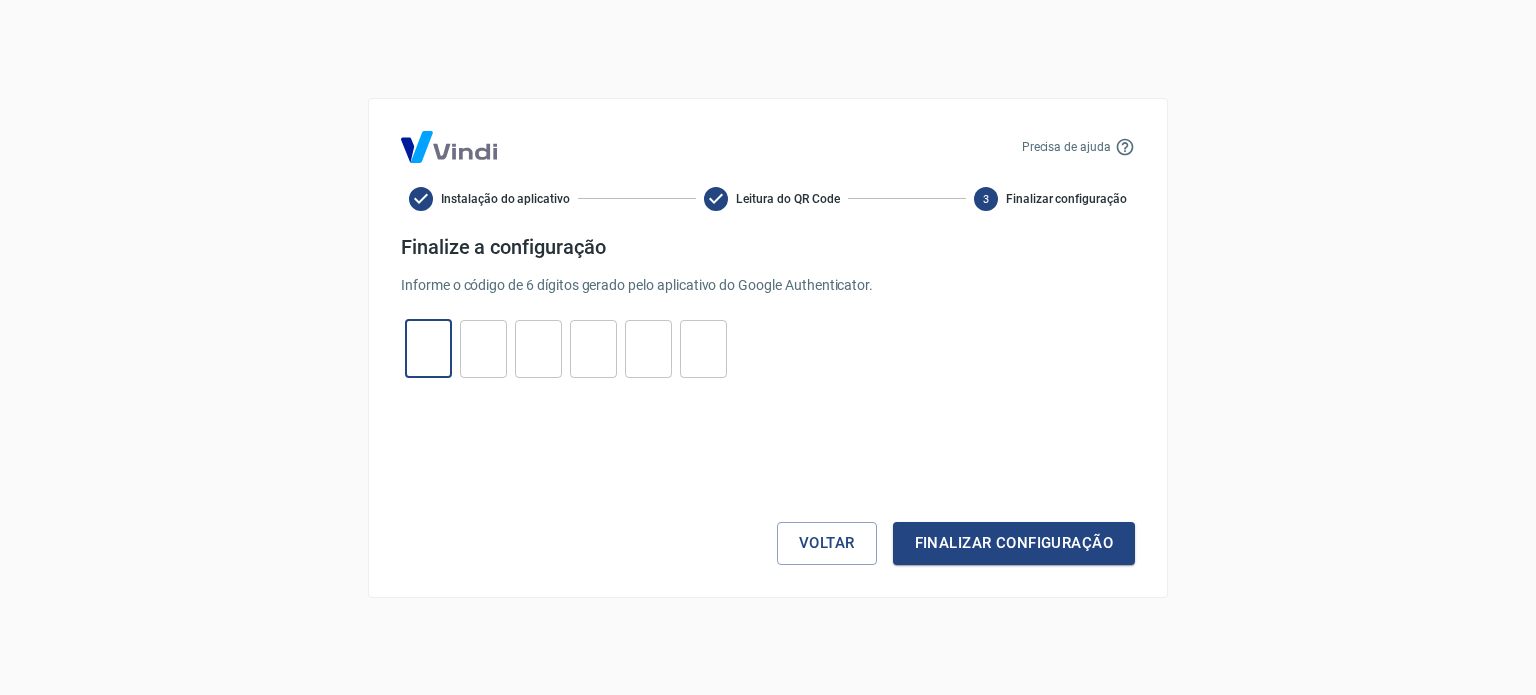 click at bounding box center (428, 348) 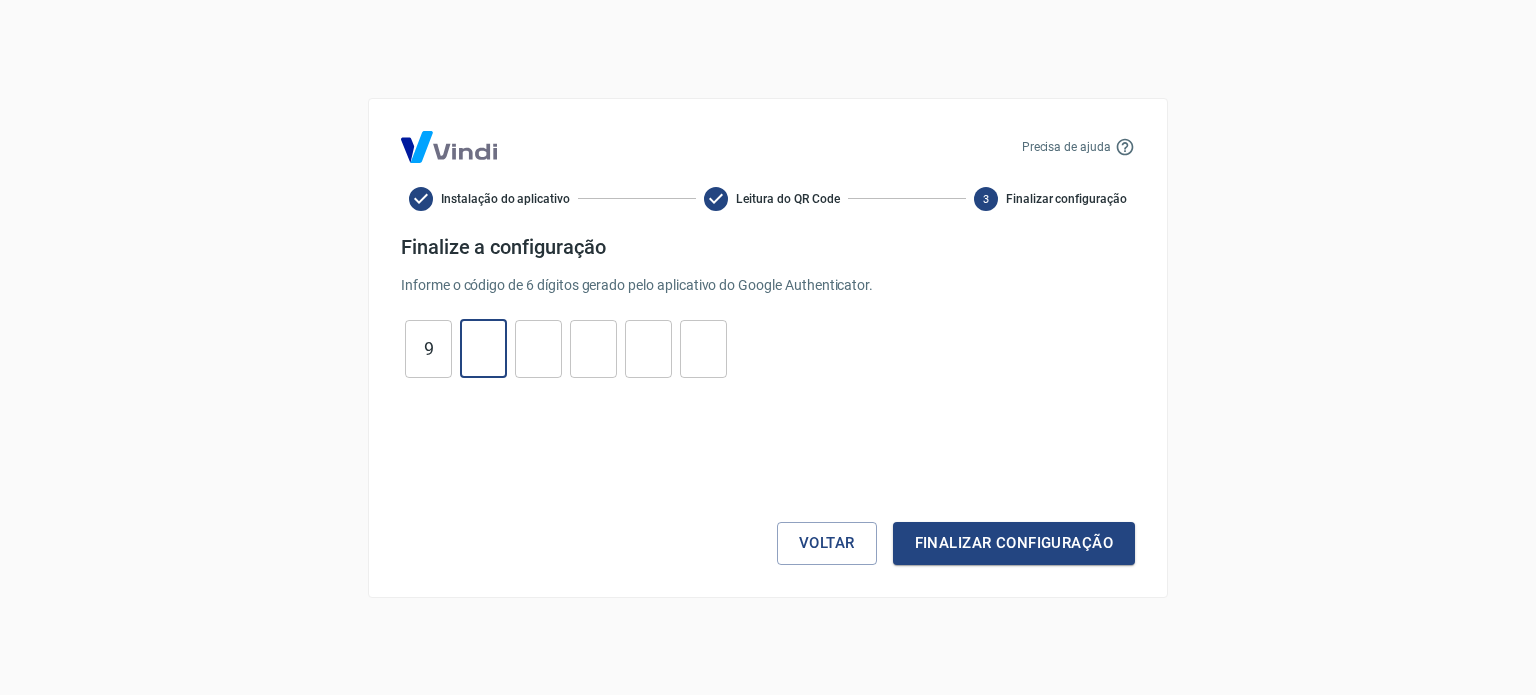 type on "4" 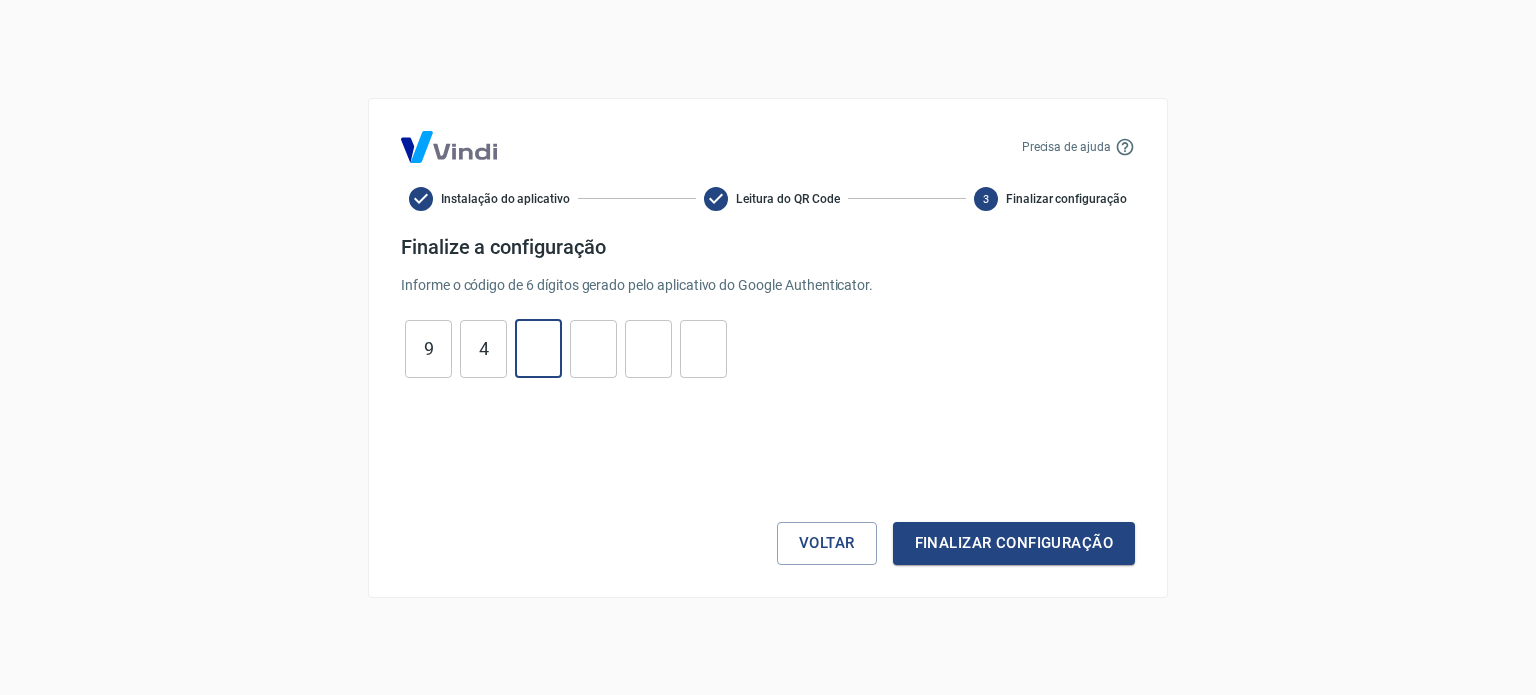 type on "0" 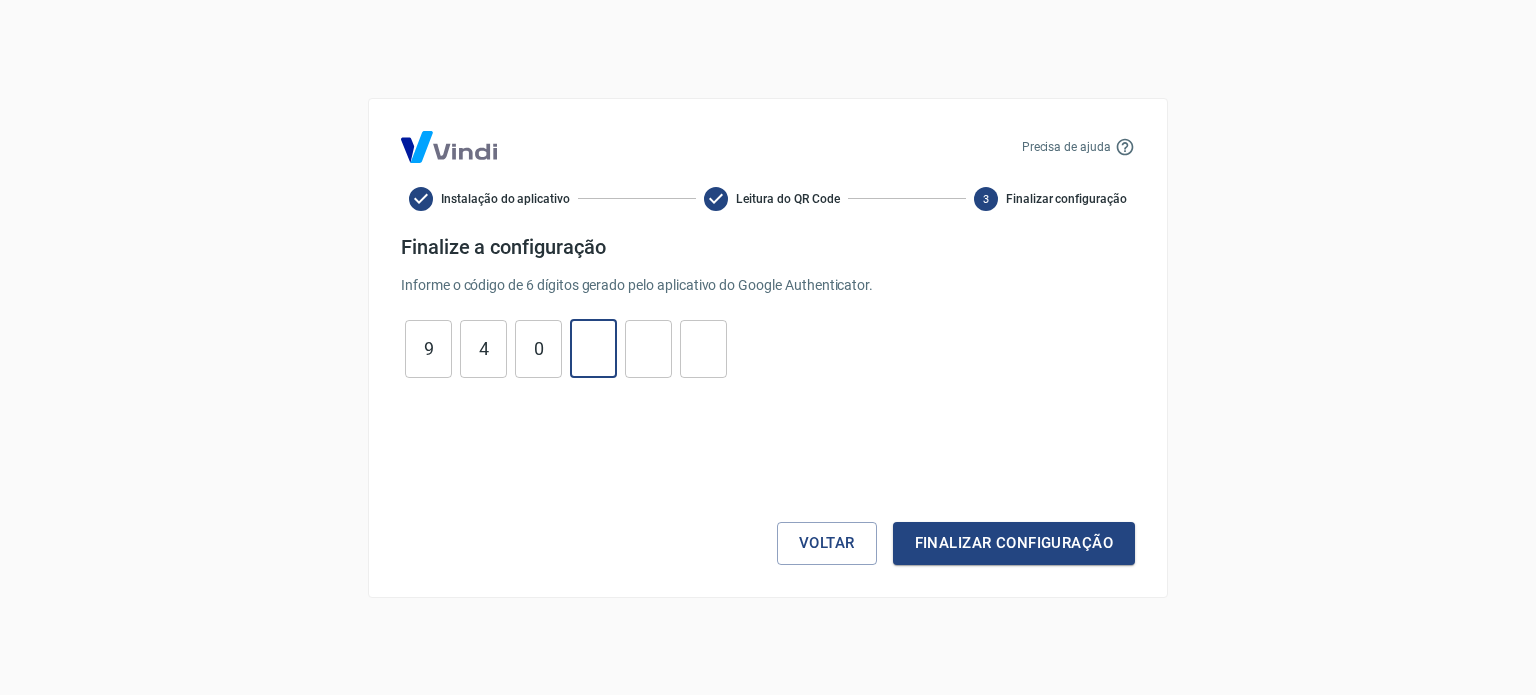 type on "2" 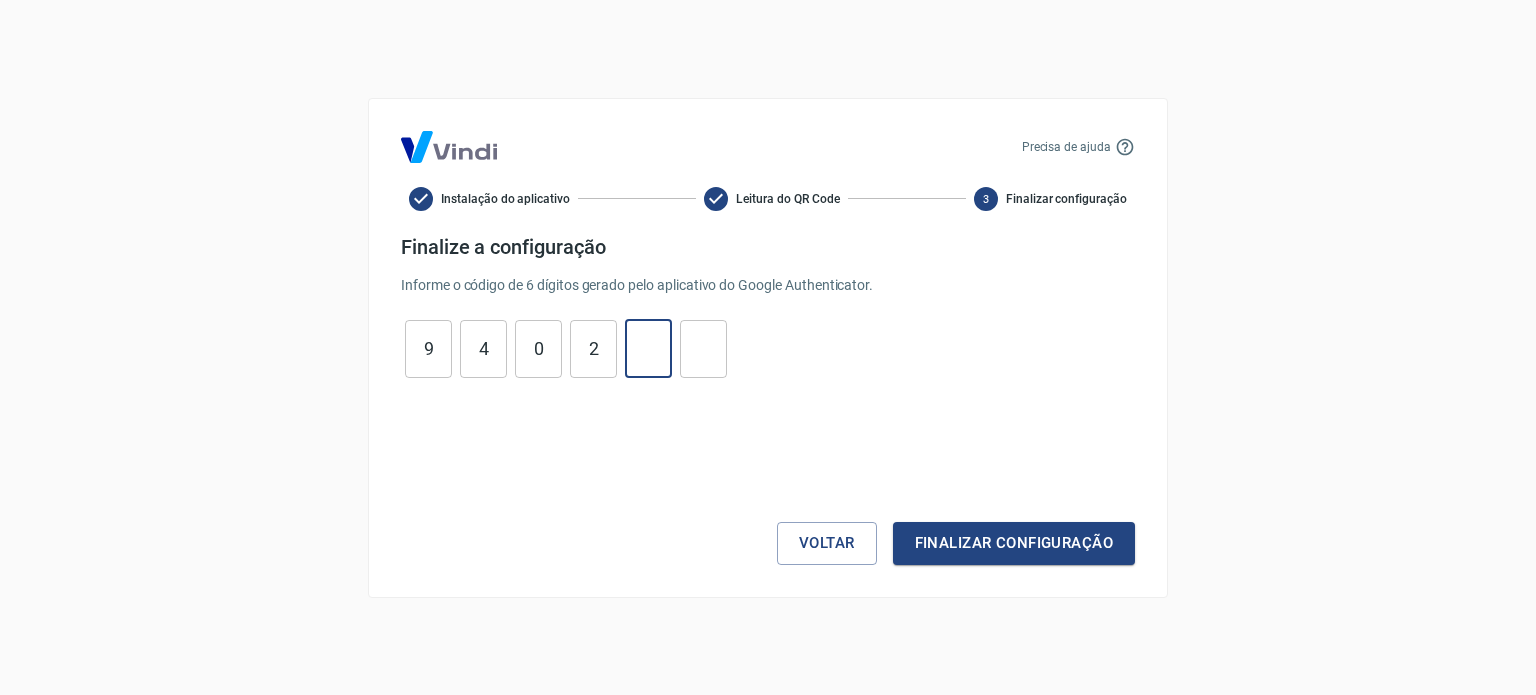 type on "9" 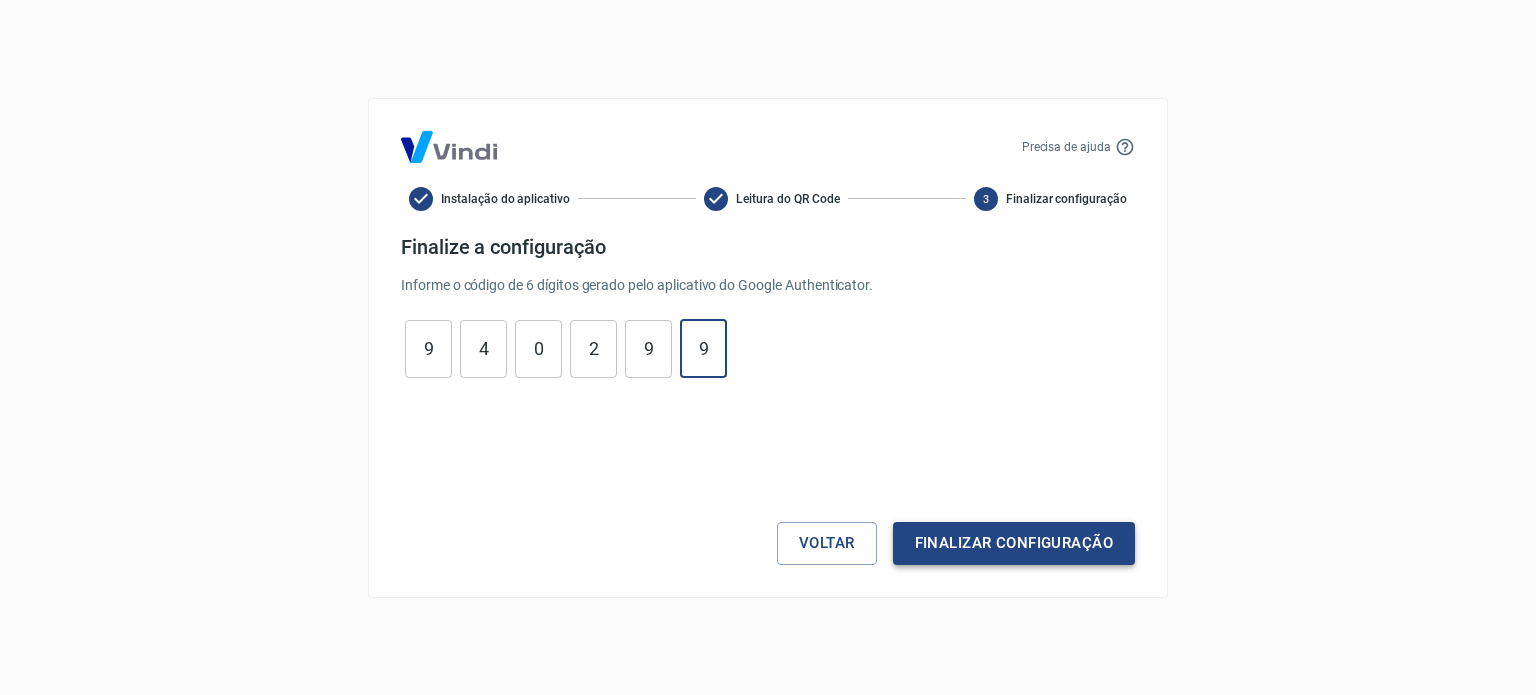 type on "9" 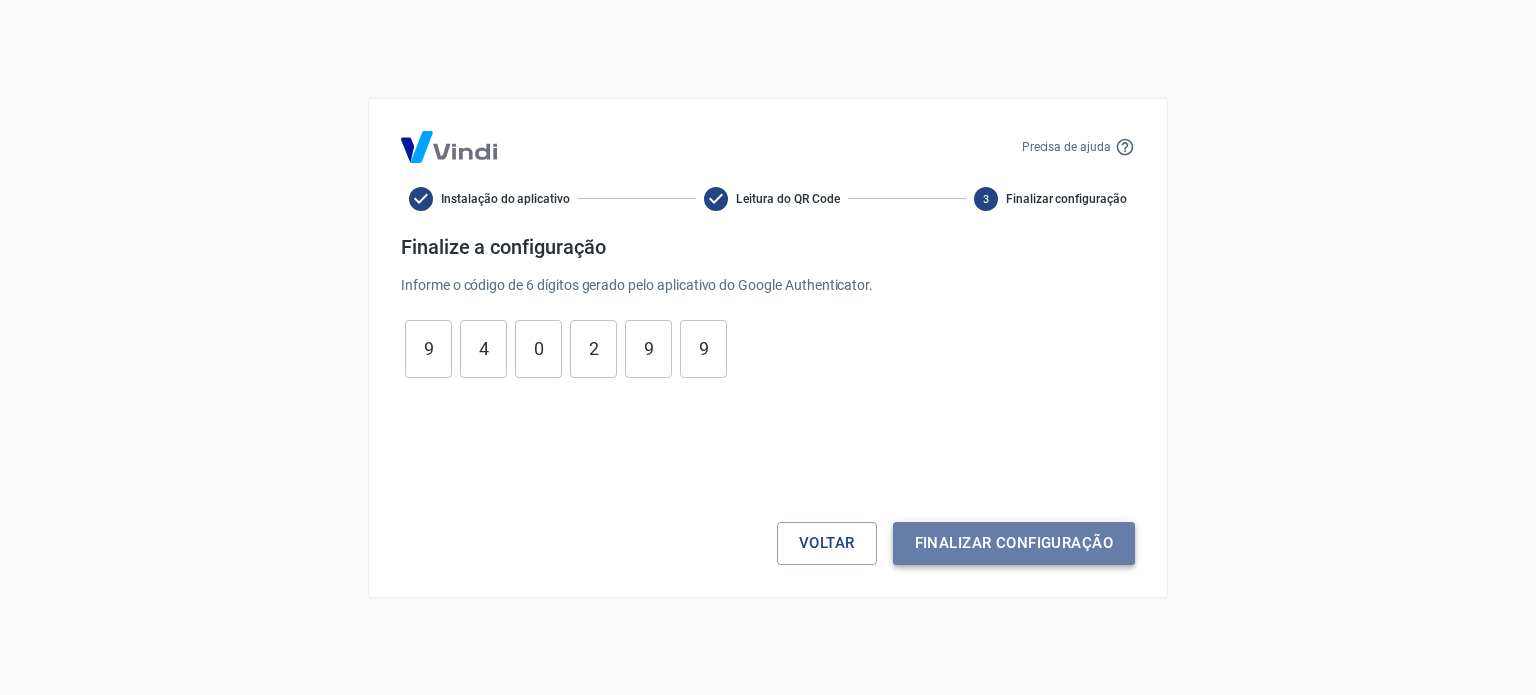 click on "Finalizar configuração" at bounding box center (1014, 543) 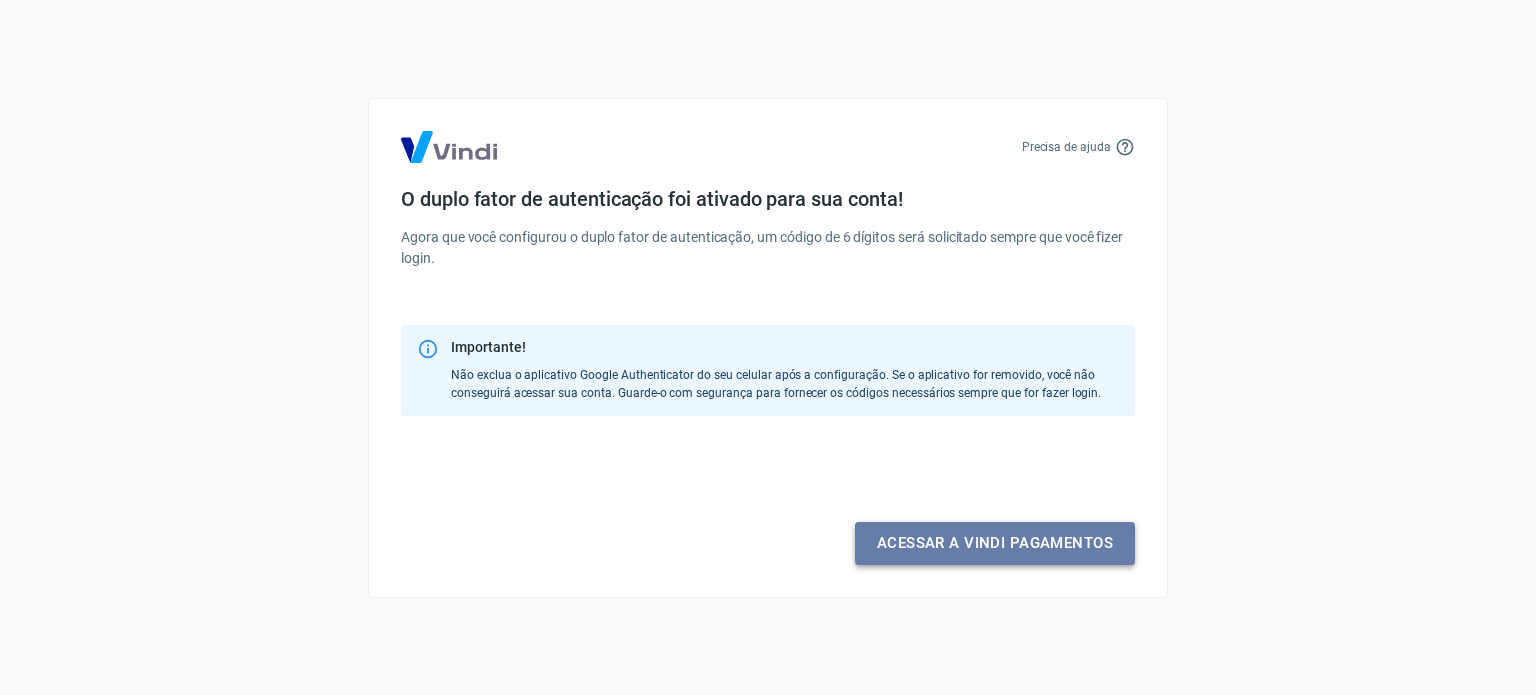 click on "Acessar a Vindi pagamentos" at bounding box center [995, 543] 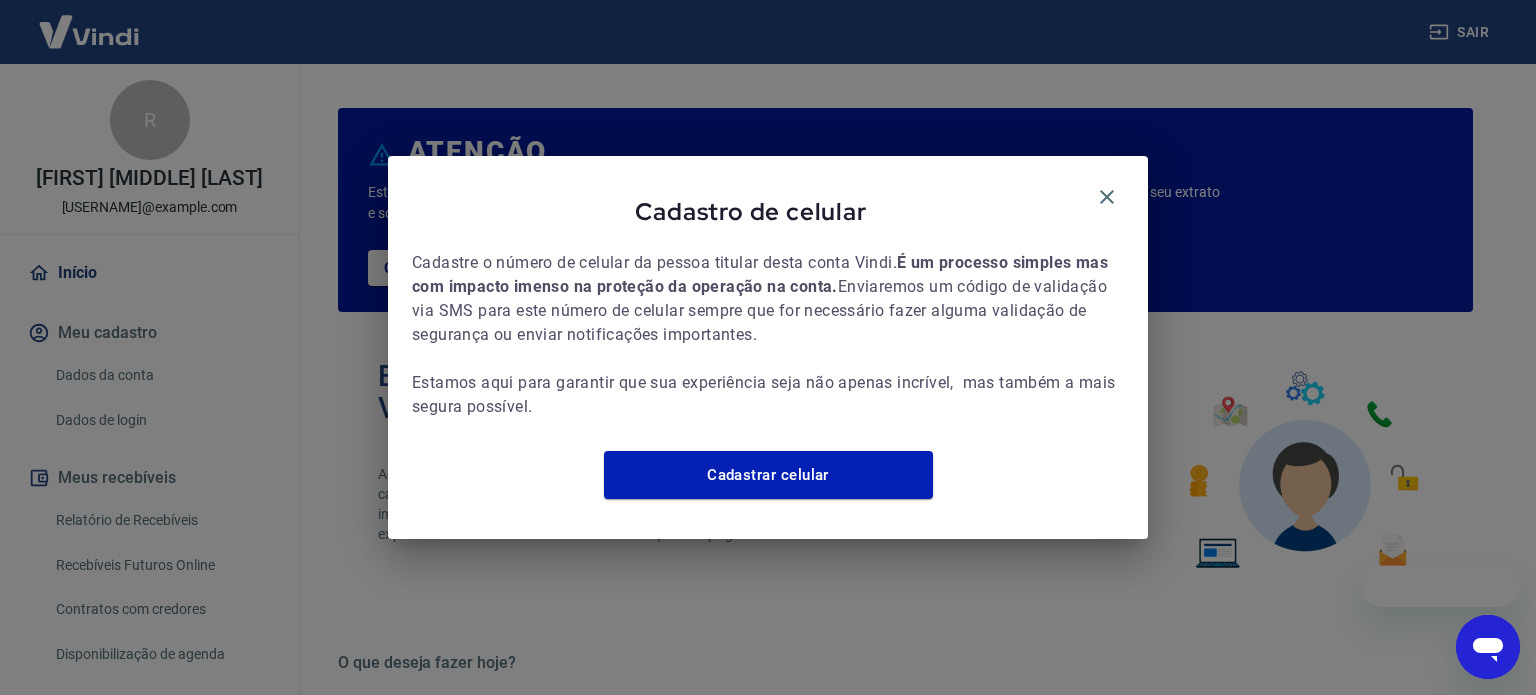 scroll, scrollTop: 0, scrollLeft: 0, axis: both 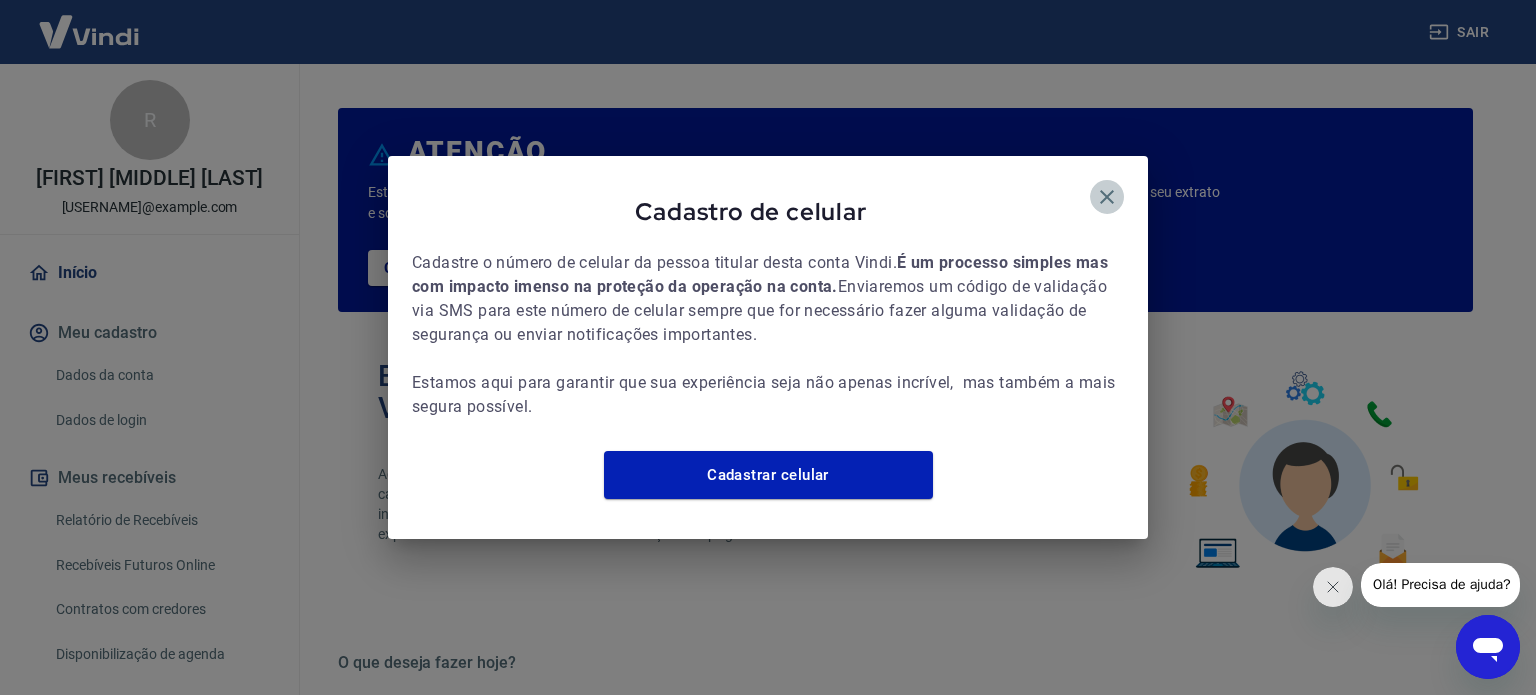 click 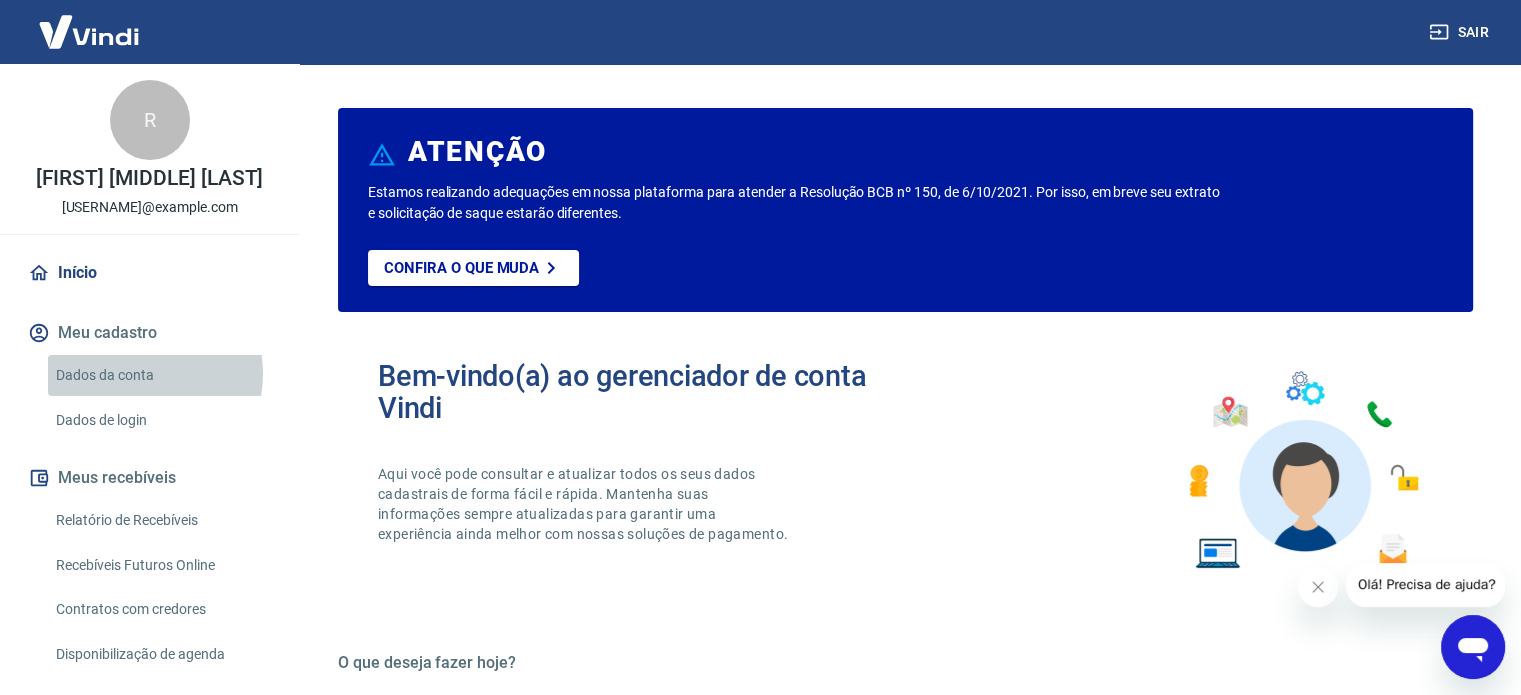 click on "Dados da conta" at bounding box center (161, 375) 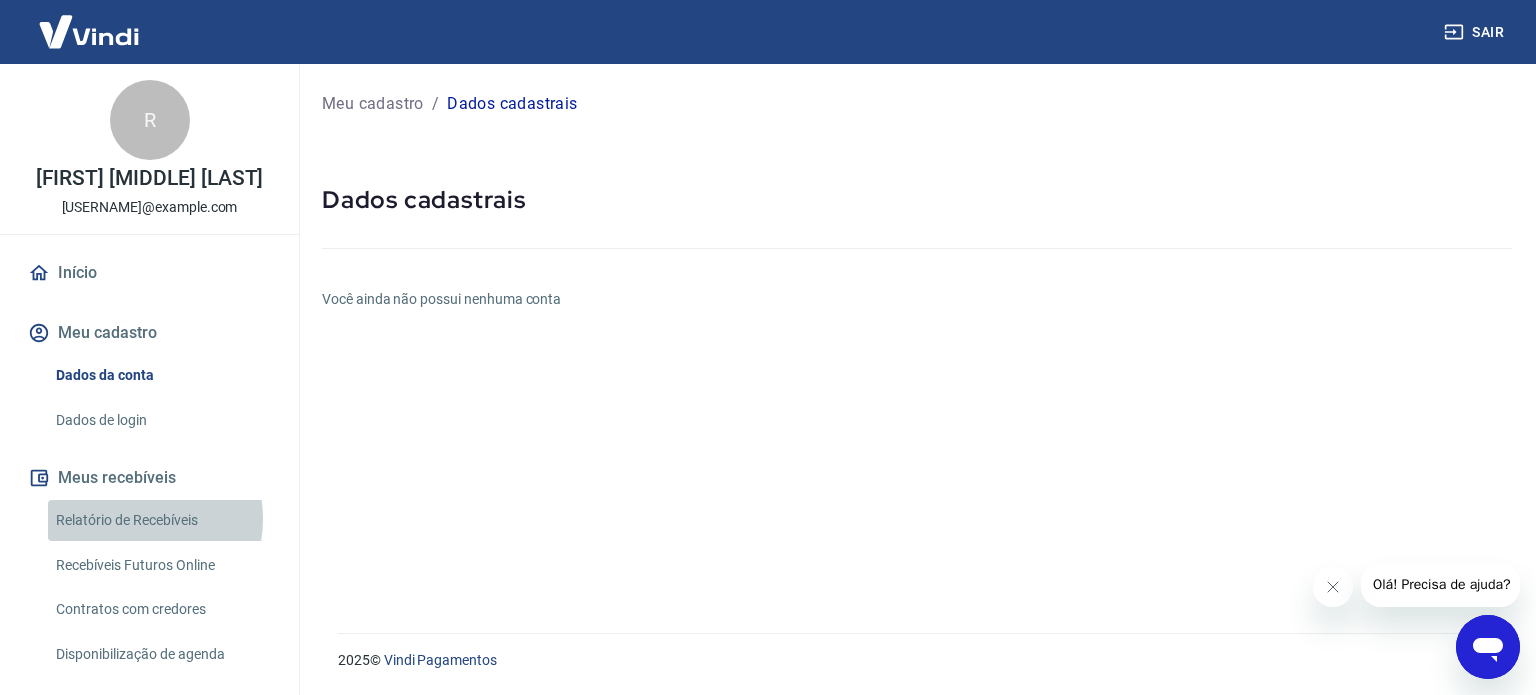 click on "Relatório de Recebíveis" at bounding box center (161, 520) 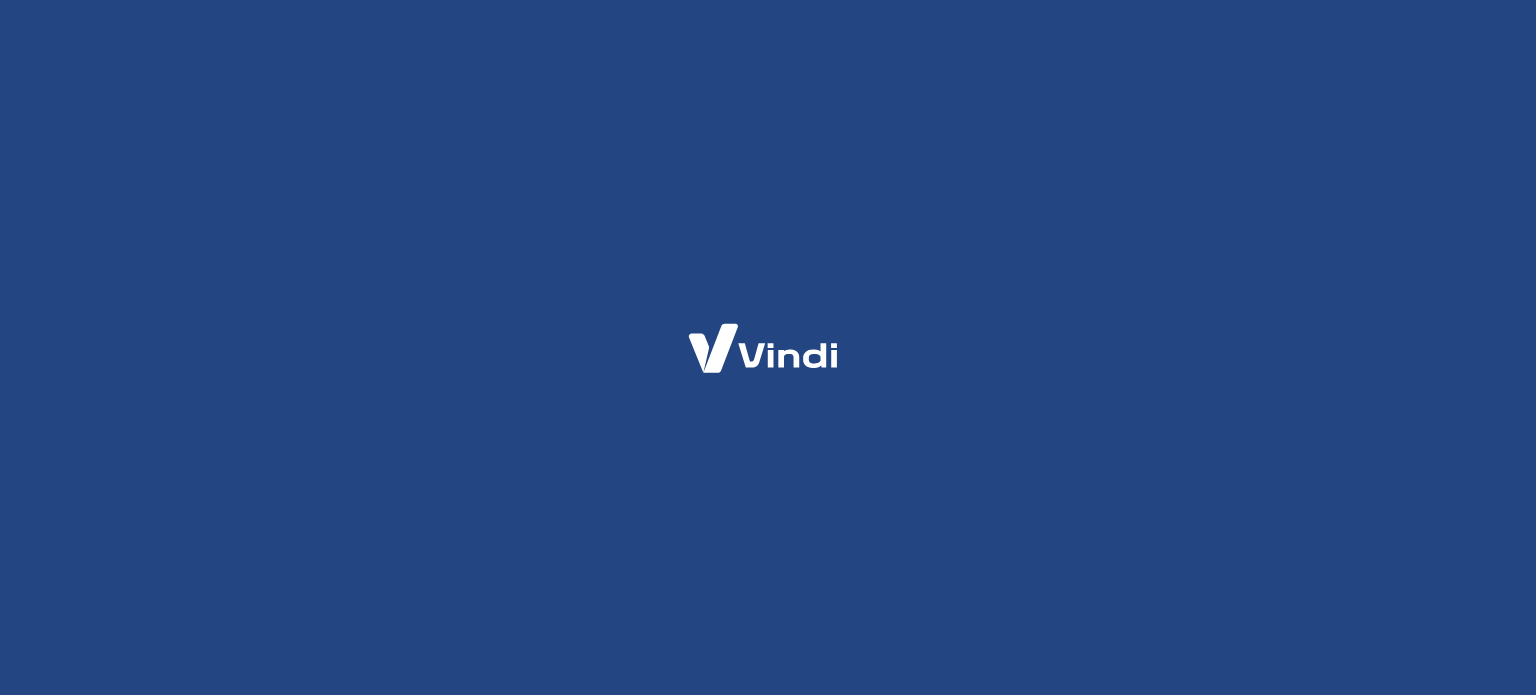 scroll, scrollTop: 0, scrollLeft: 0, axis: both 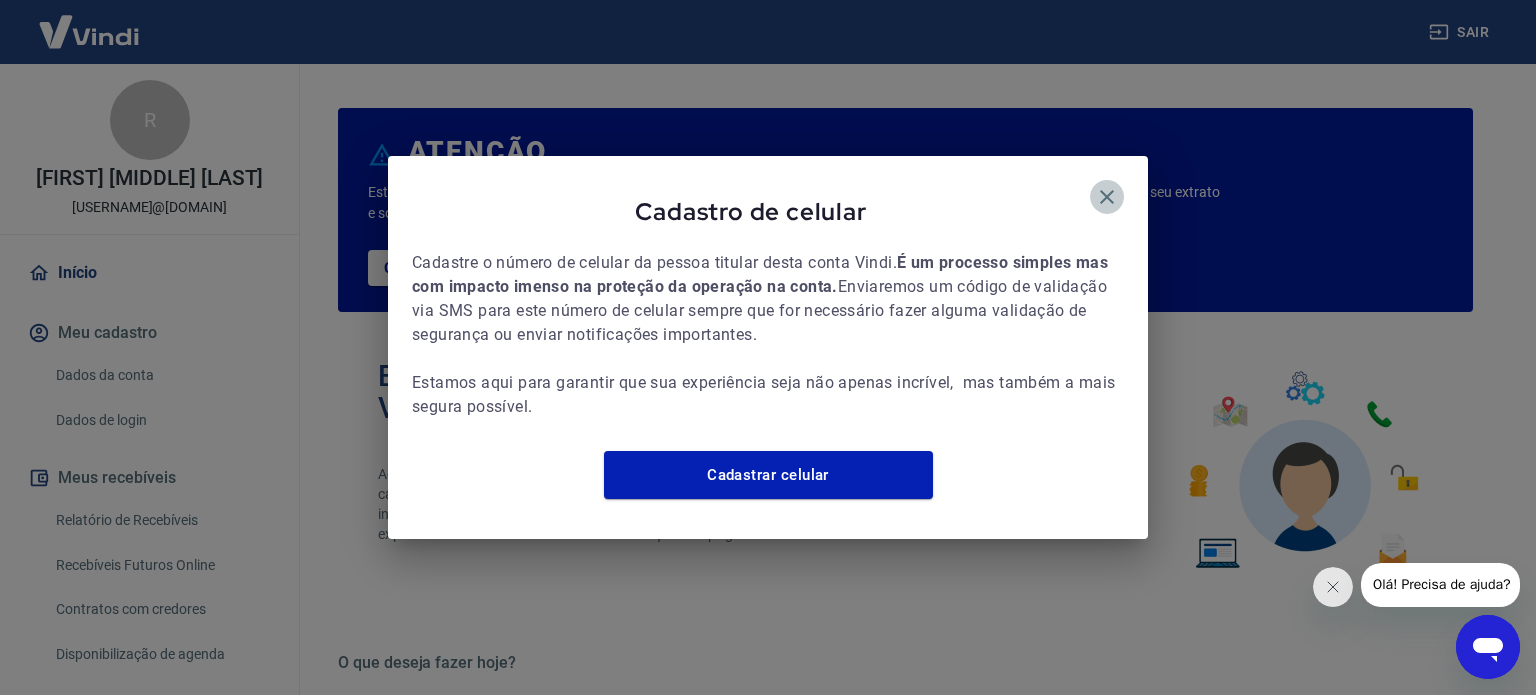 click 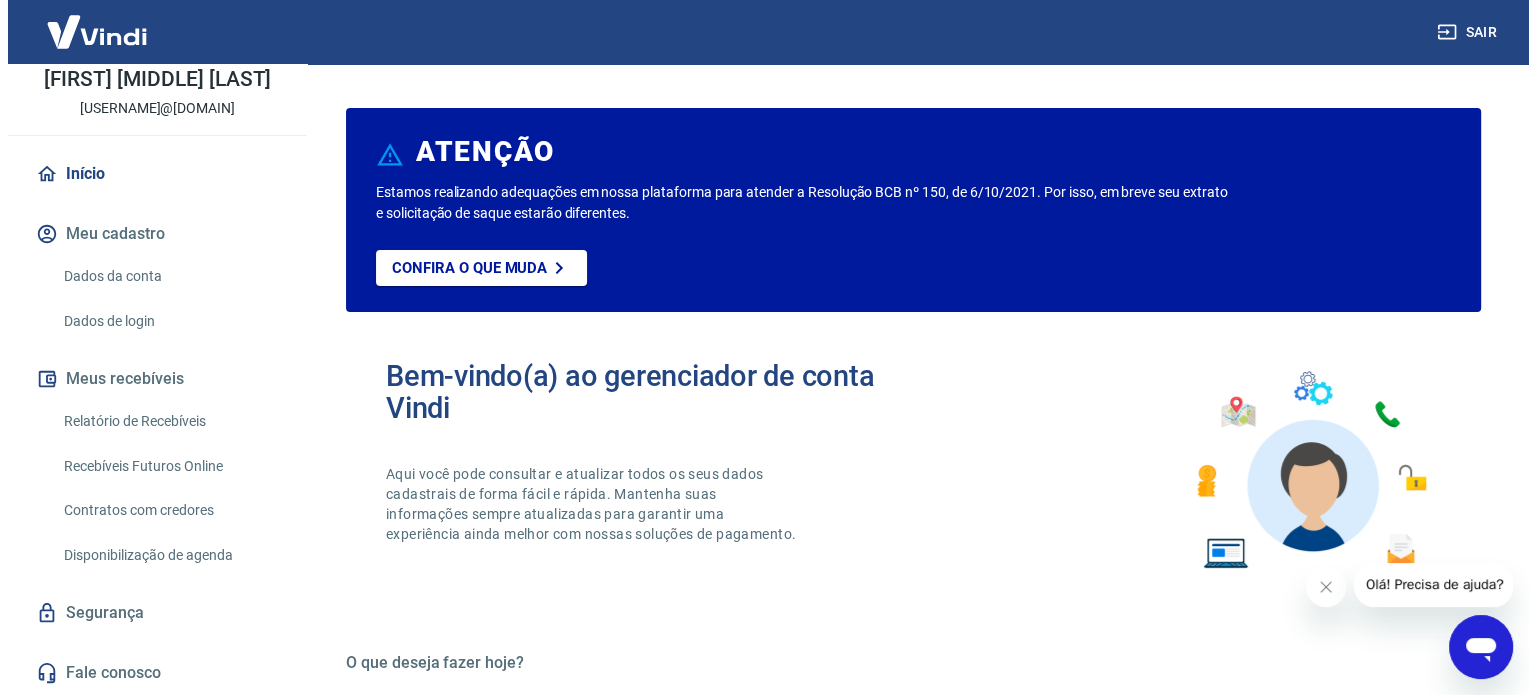 scroll, scrollTop: 0, scrollLeft: 0, axis: both 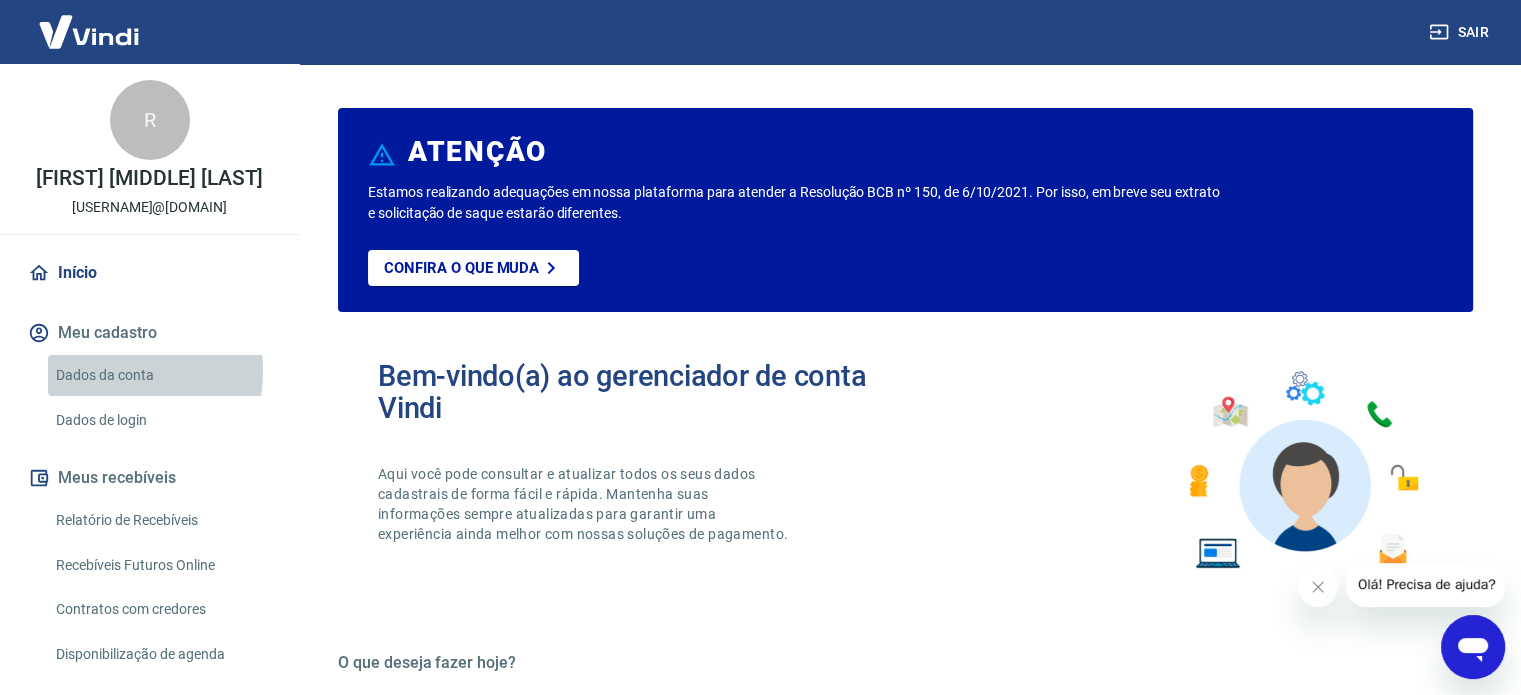 click on "Dados da conta" at bounding box center (161, 375) 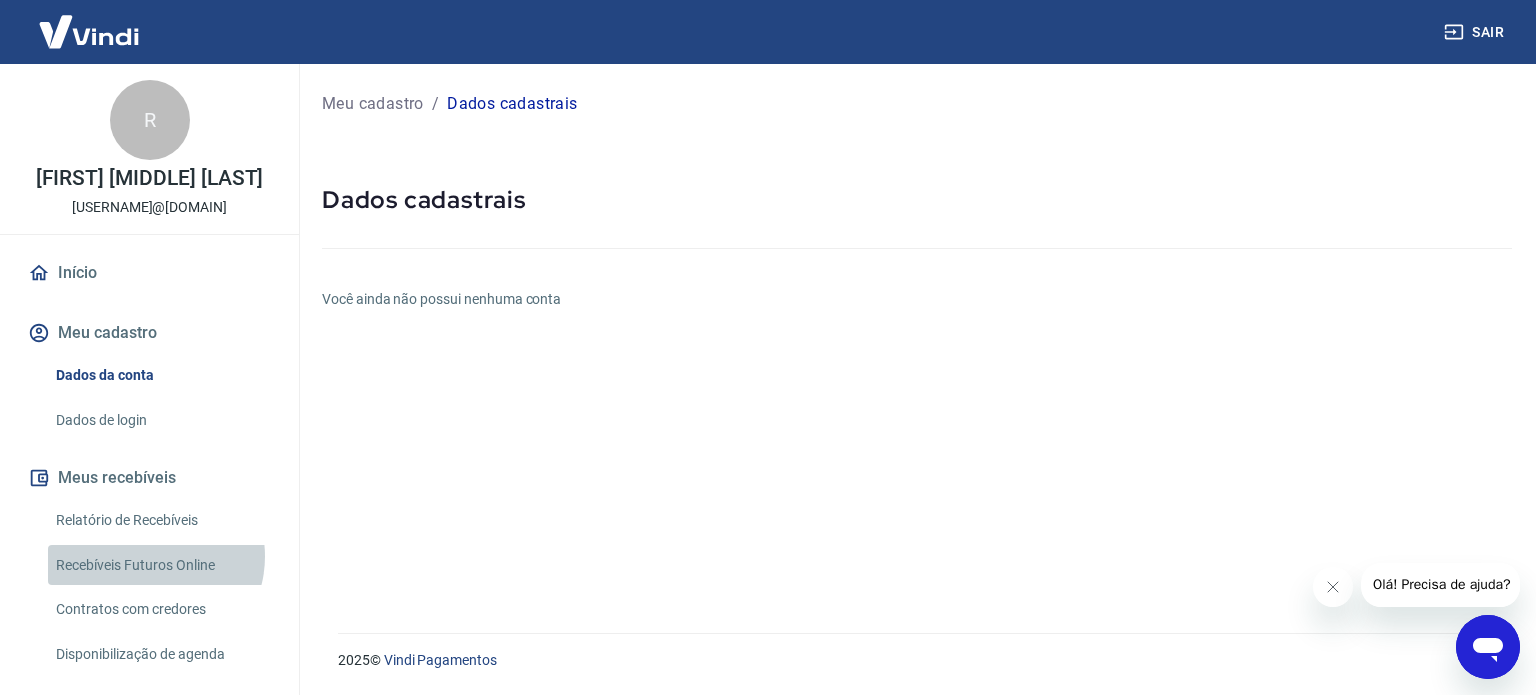 click on "Recebíveis Futuros Online" at bounding box center (161, 565) 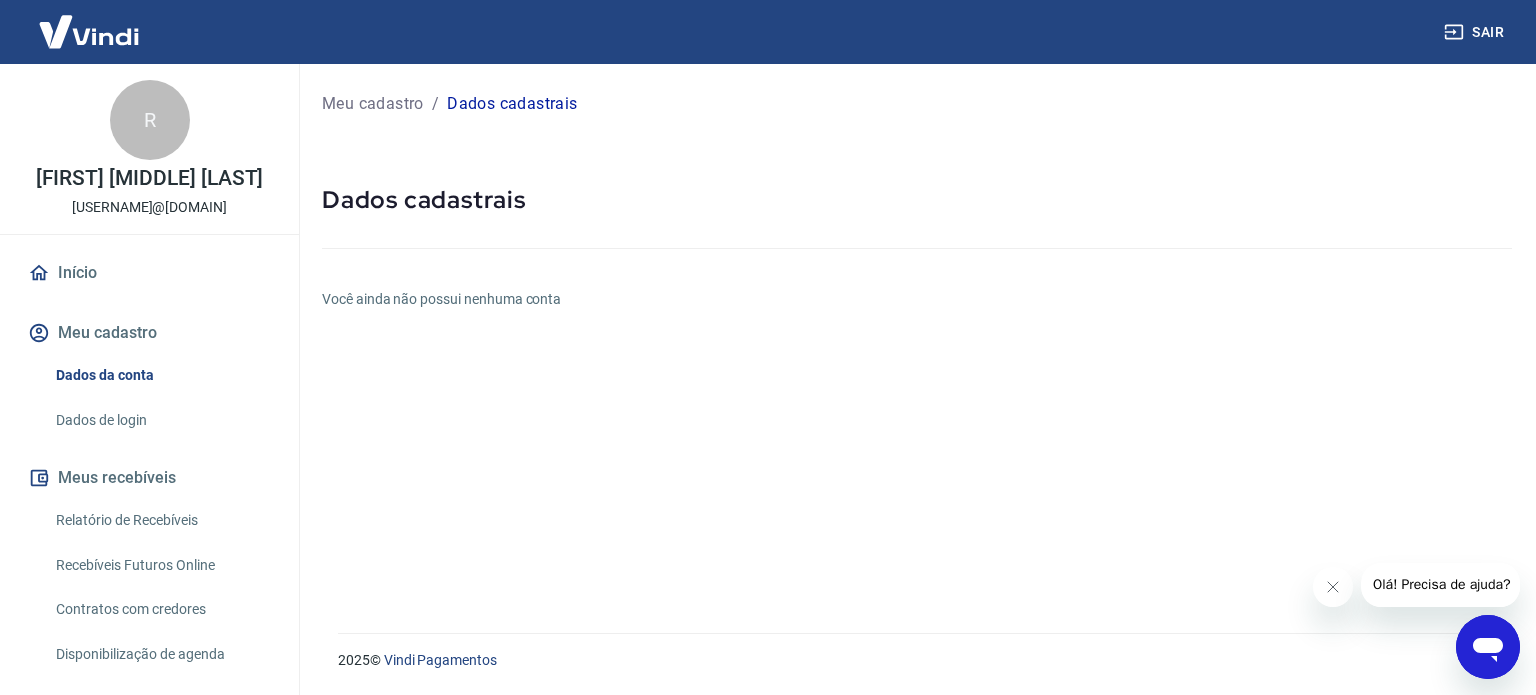 click on "Meu cadastro / Dados cadastrais Dados cadastrais Você ainda não possui nenhuma conta" at bounding box center (917, 336) 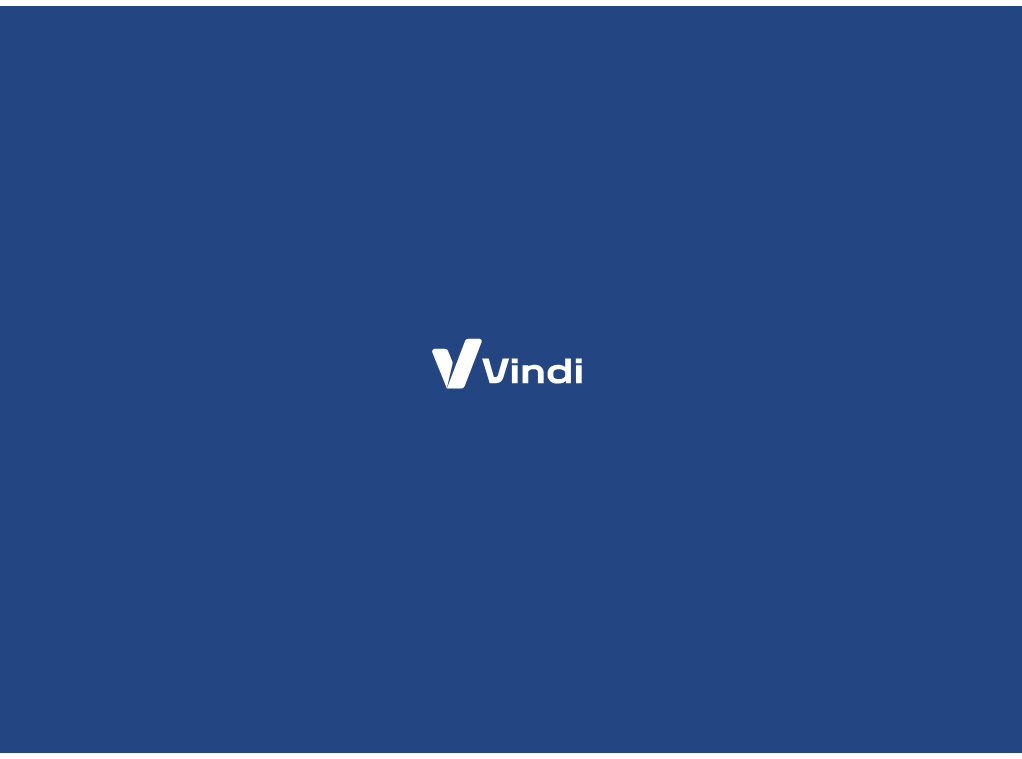 scroll, scrollTop: 0, scrollLeft: 0, axis: both 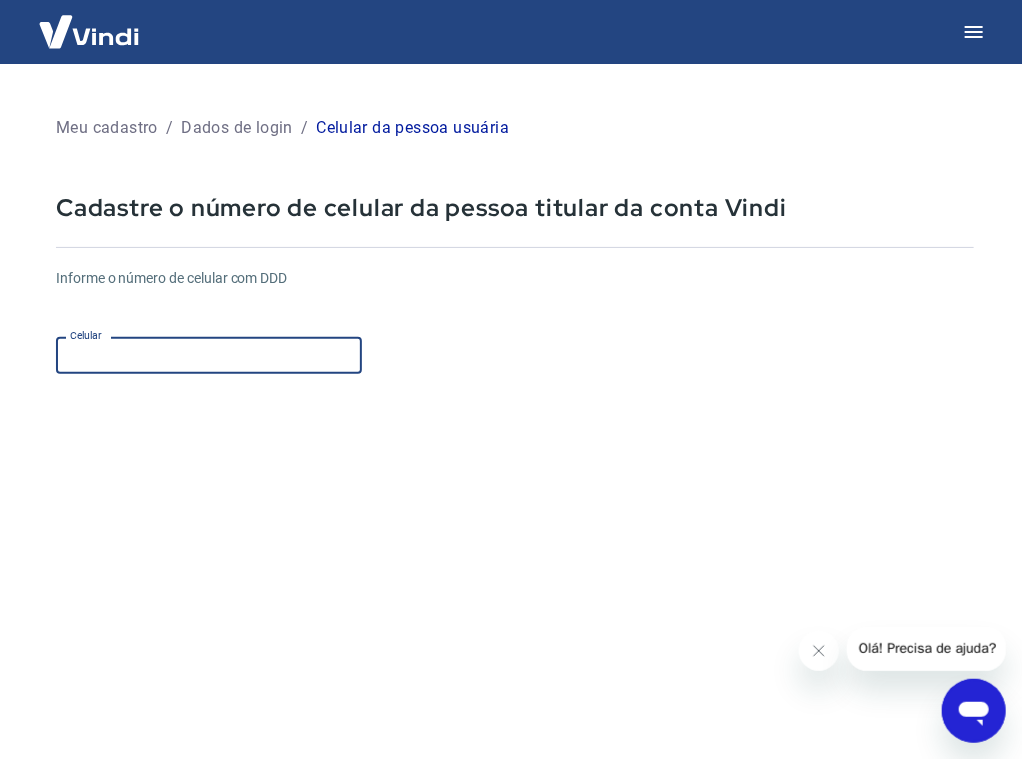 click on "Celular" at bounding box center [209, 355] 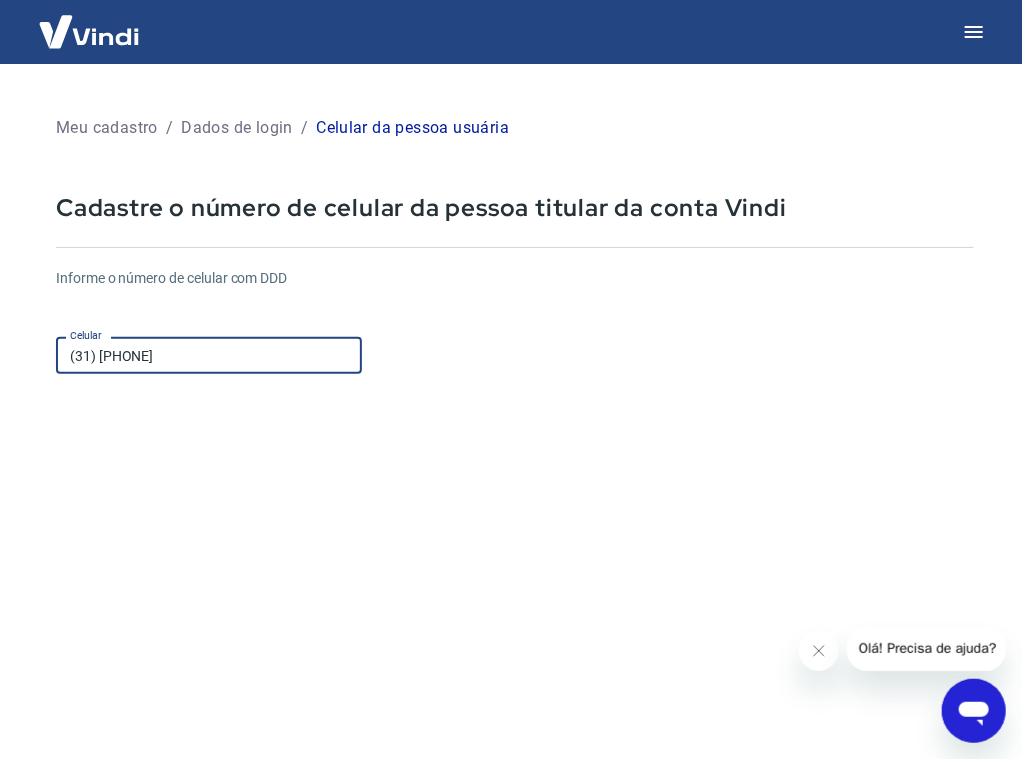 type on "(31) [PHONE]" 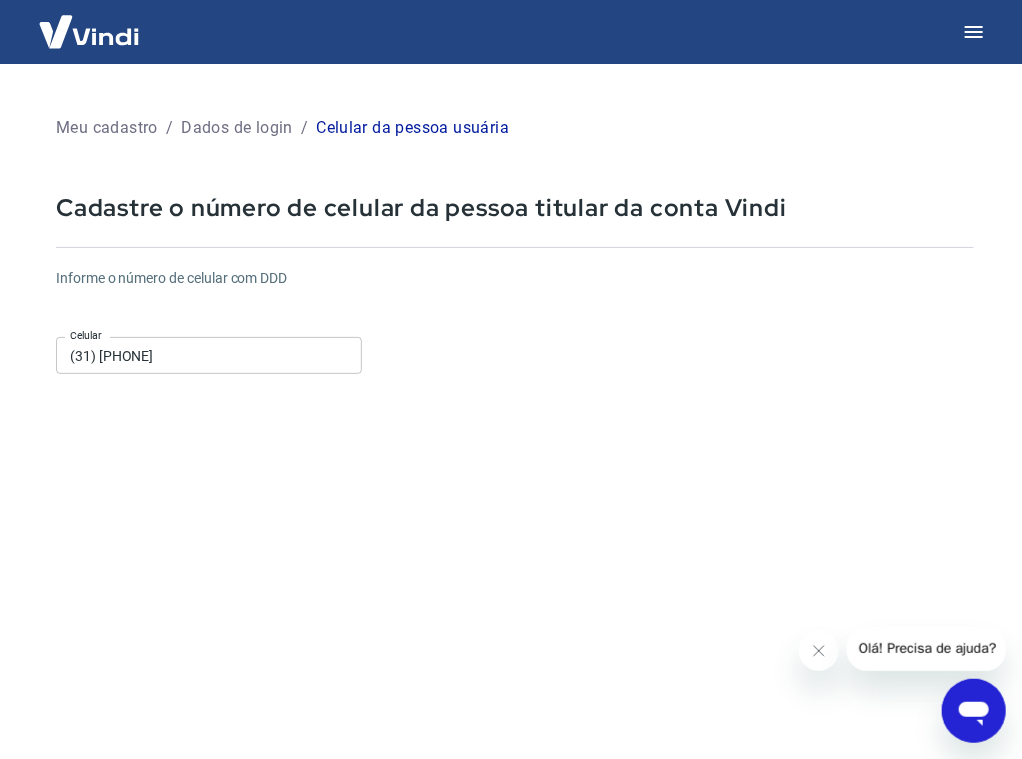 click on "Informe o número de celular com DDD Celular (31) [PHONE] Celular" at bounding box center [515, 323] 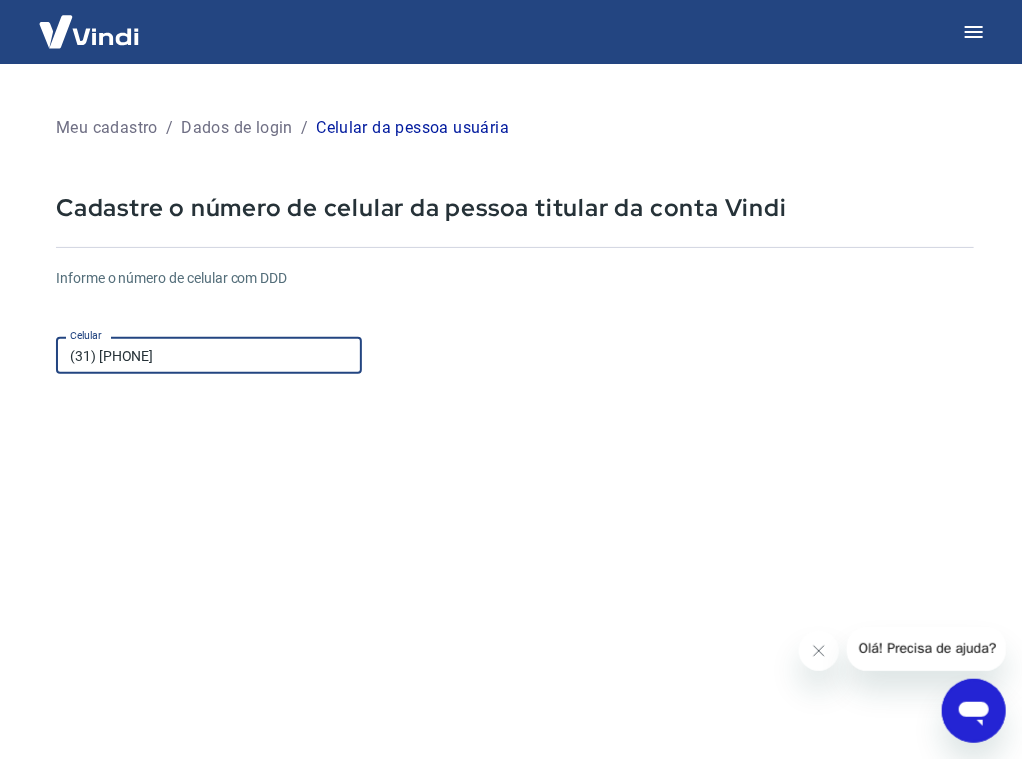 click on "(31) [PHONE]" at bounding box center (209, 355) 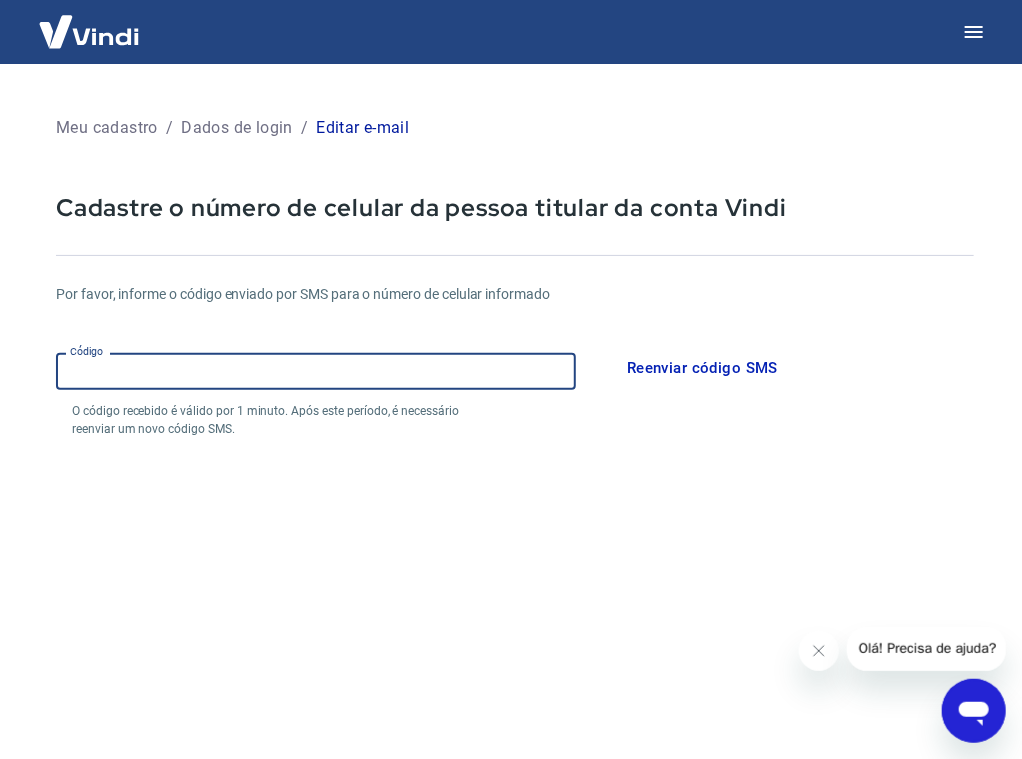 click on "Código" at bounding box center [316, 371] 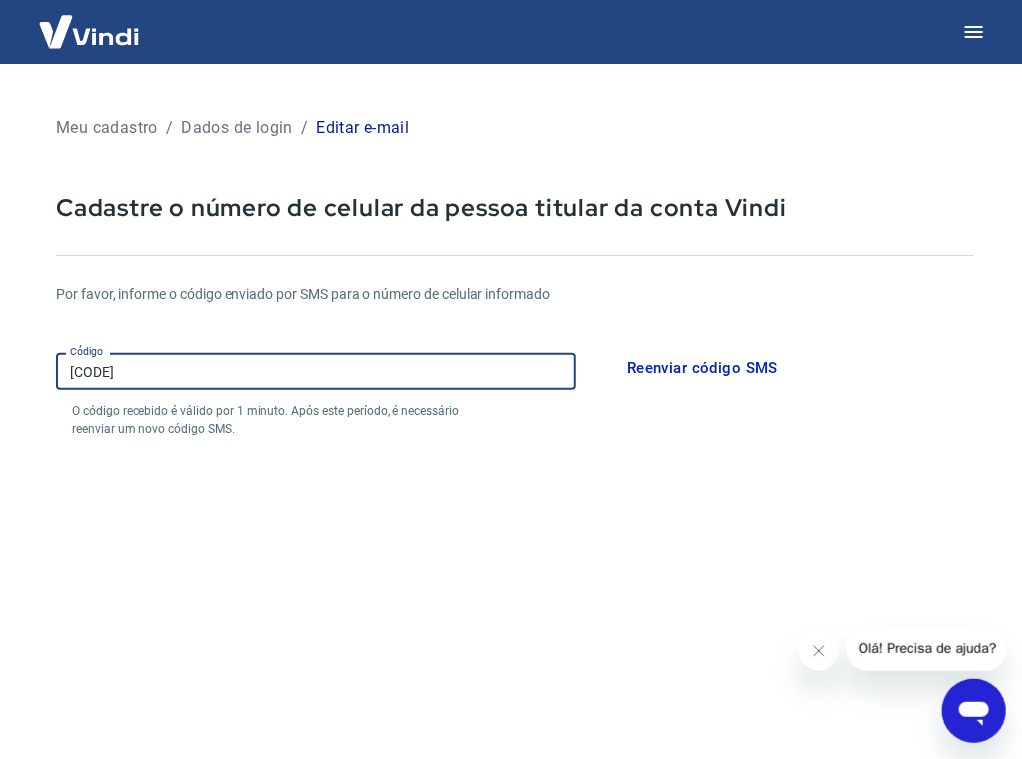 type on "009661" 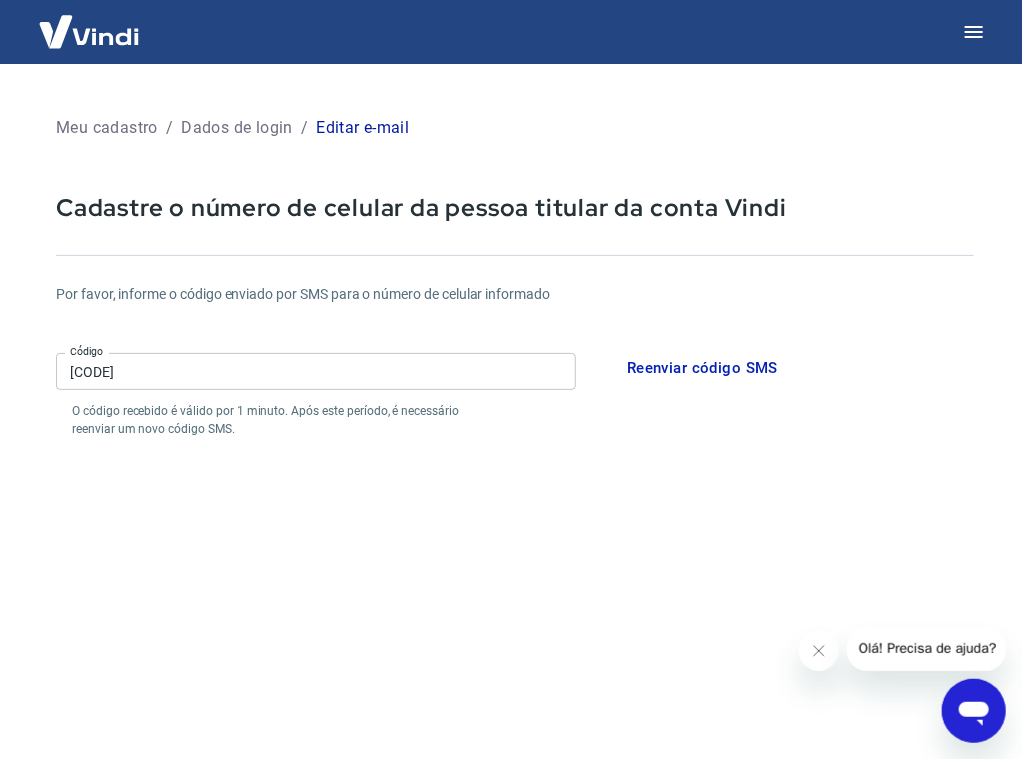 click on "Por favor, informe o código enviado por SMS para o número de celular informado Código 009661 Código O código recebido é válido por 1 minuto. Após este período, é necessário reenviar um novo código SMS. Reenviar código SMS Continuar Cancelar" at bounding box center (515, 586) 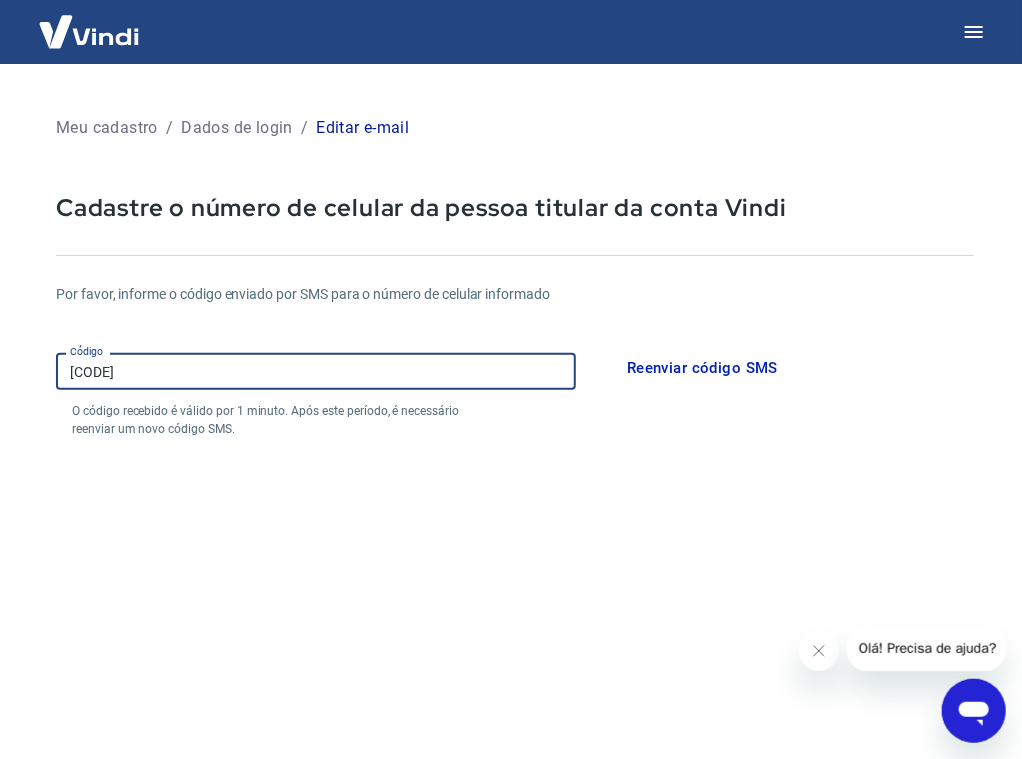 click on "009661" at bounding box center [316, 371] 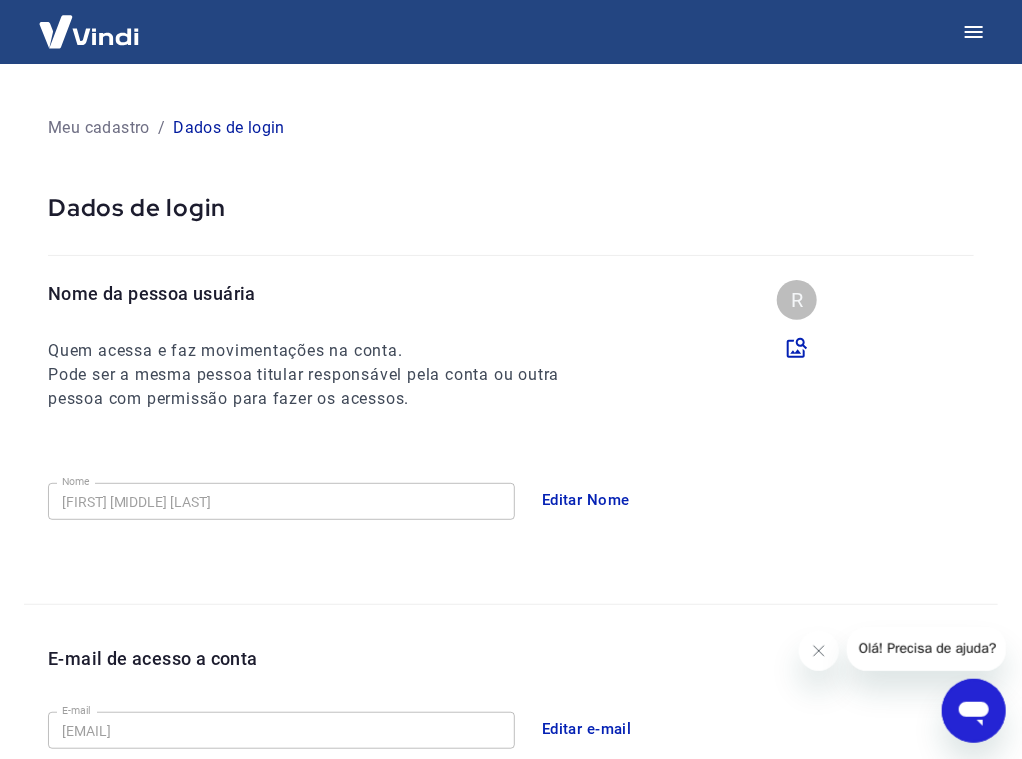 click on "E-mail de acesso a conta" at bounding box center (523, 674) 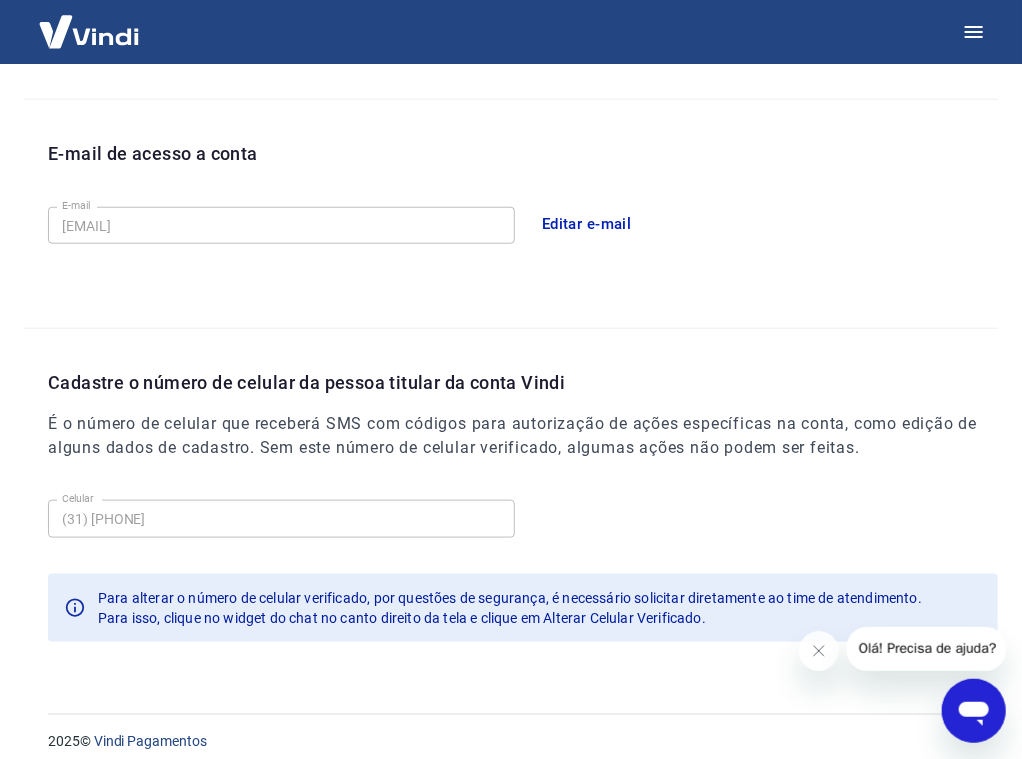 scroll, scrollTop: 520, scrollLeft: 0, axis: vertical 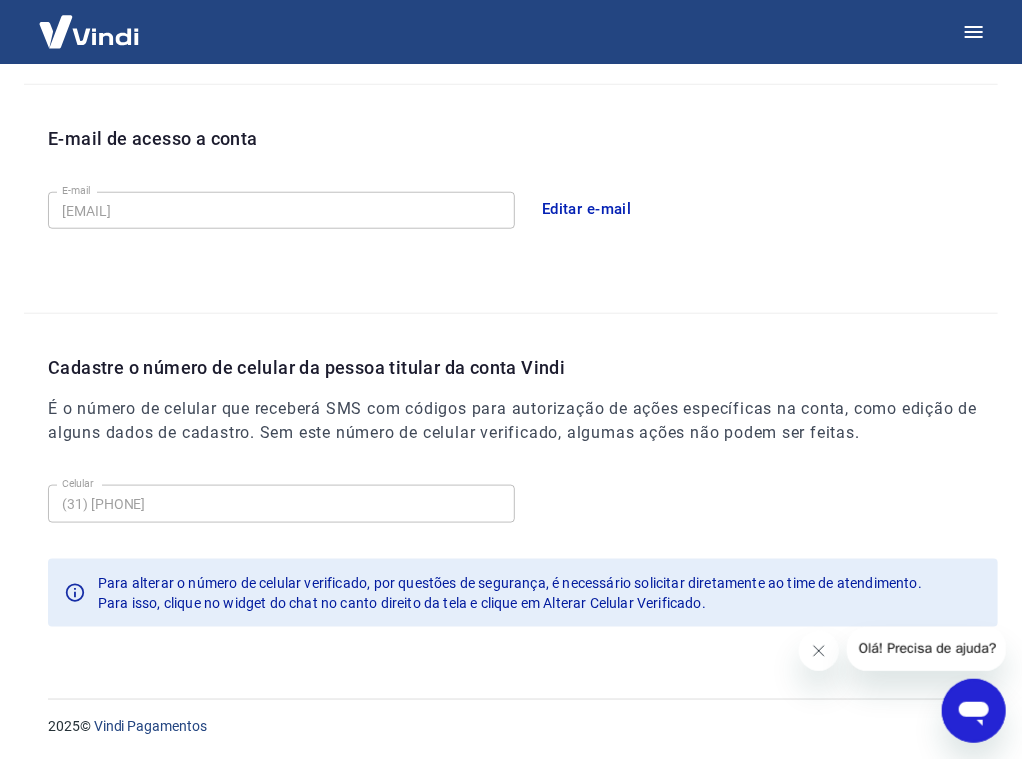 click 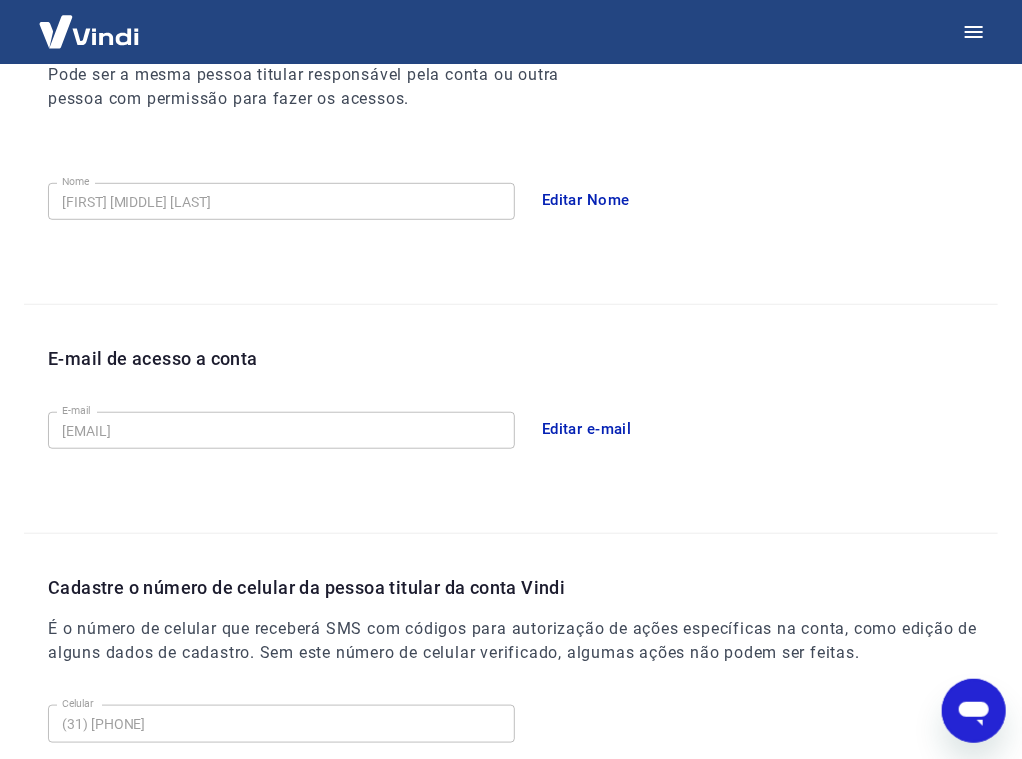 scroll, scrollTop: 0, scrollLeft: 0, axis: both 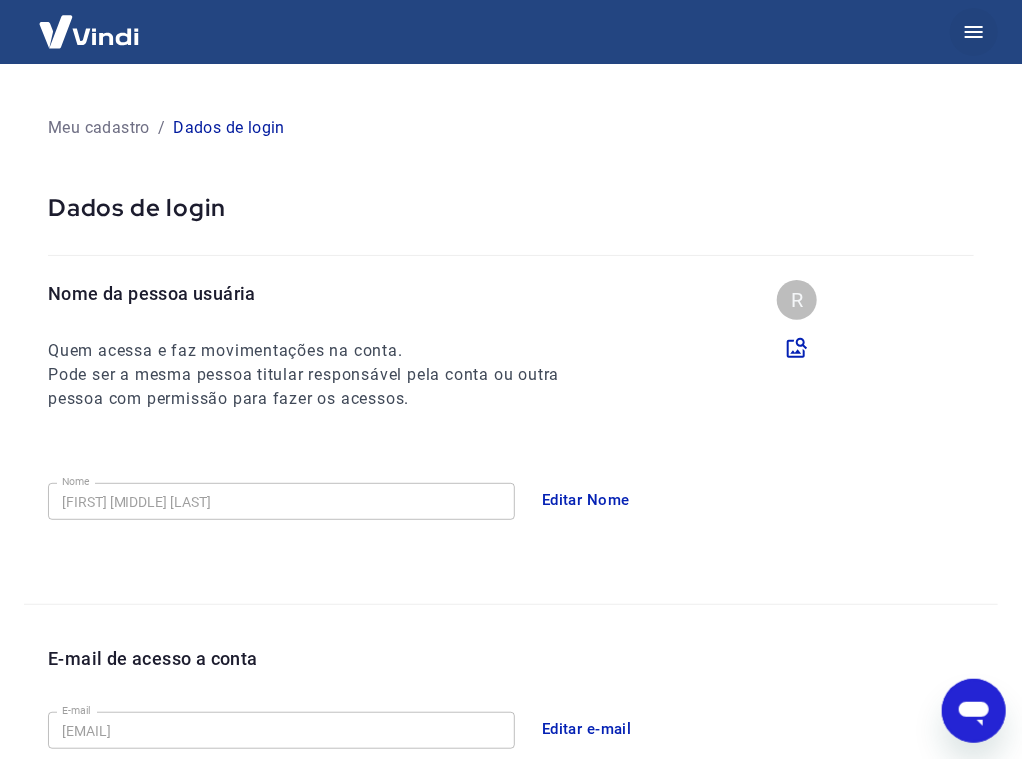 click 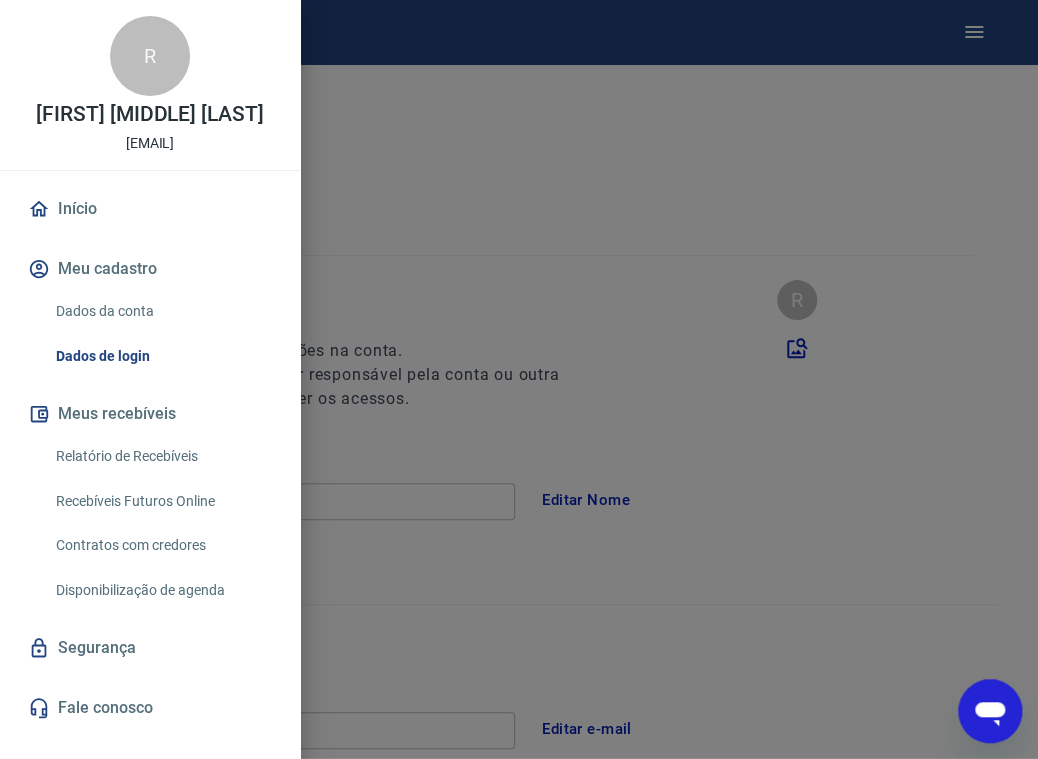 click at bounding box center [519, 379] 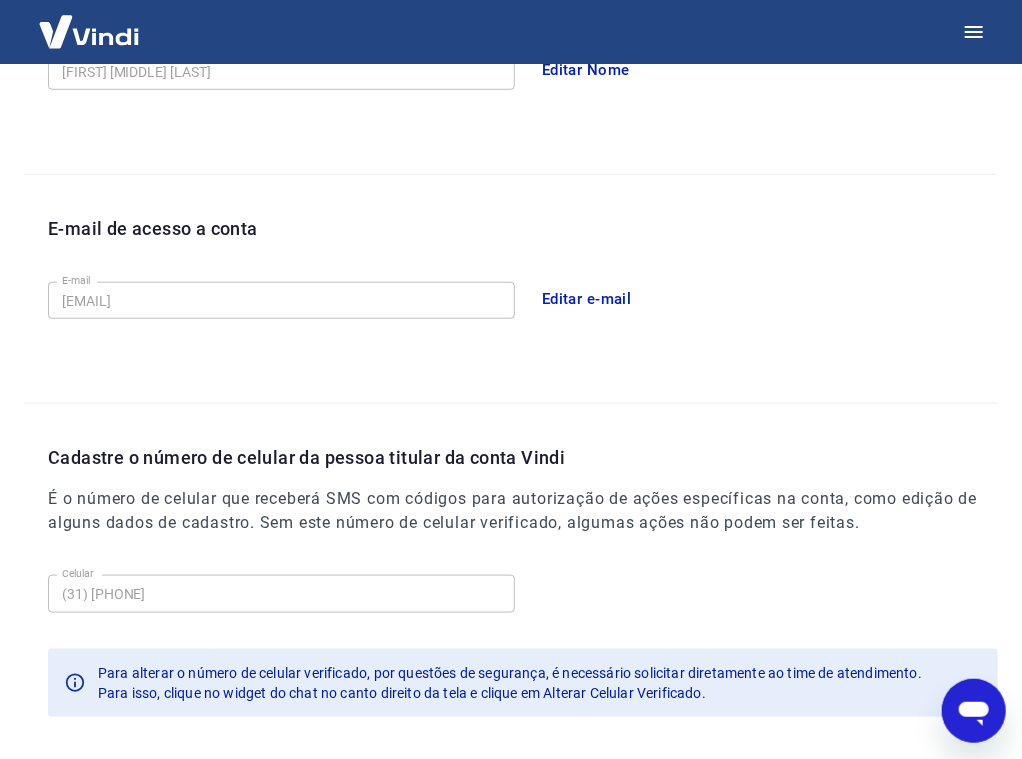 scroll, scrollTop: 520, scrollLeft: 0, axis: vertical 